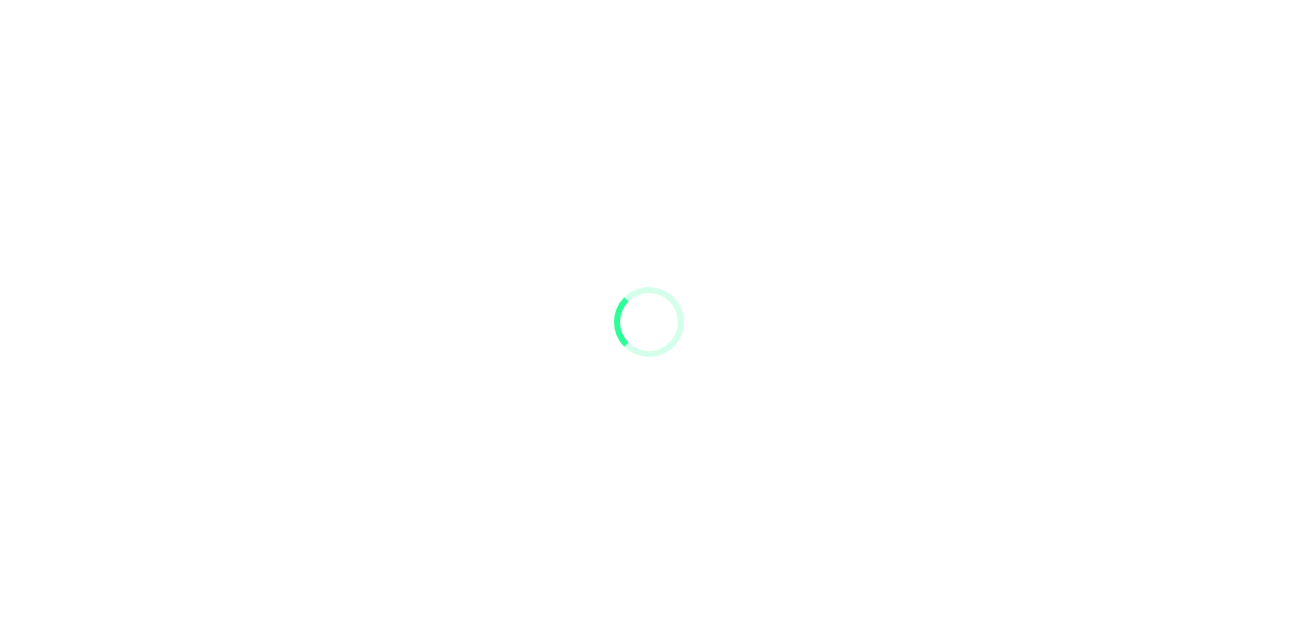 scroll, scrollTop: 0, scrollLeft: 0, axis: both 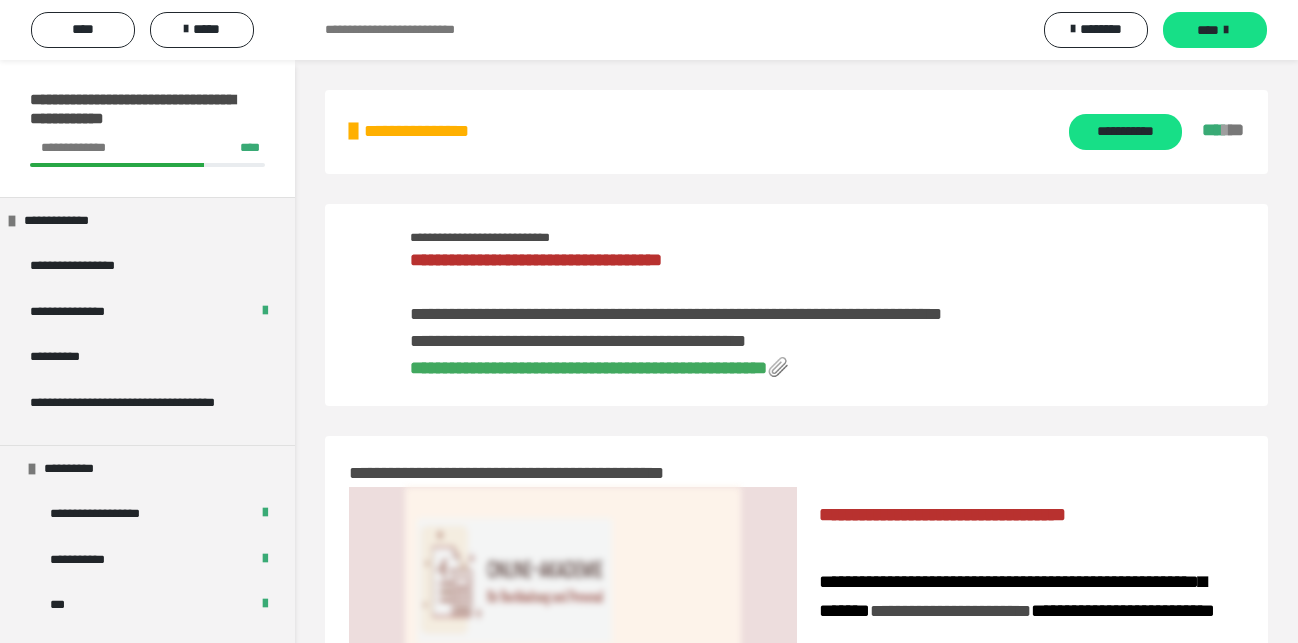 click on "**********" at bounding box center [796, 640] 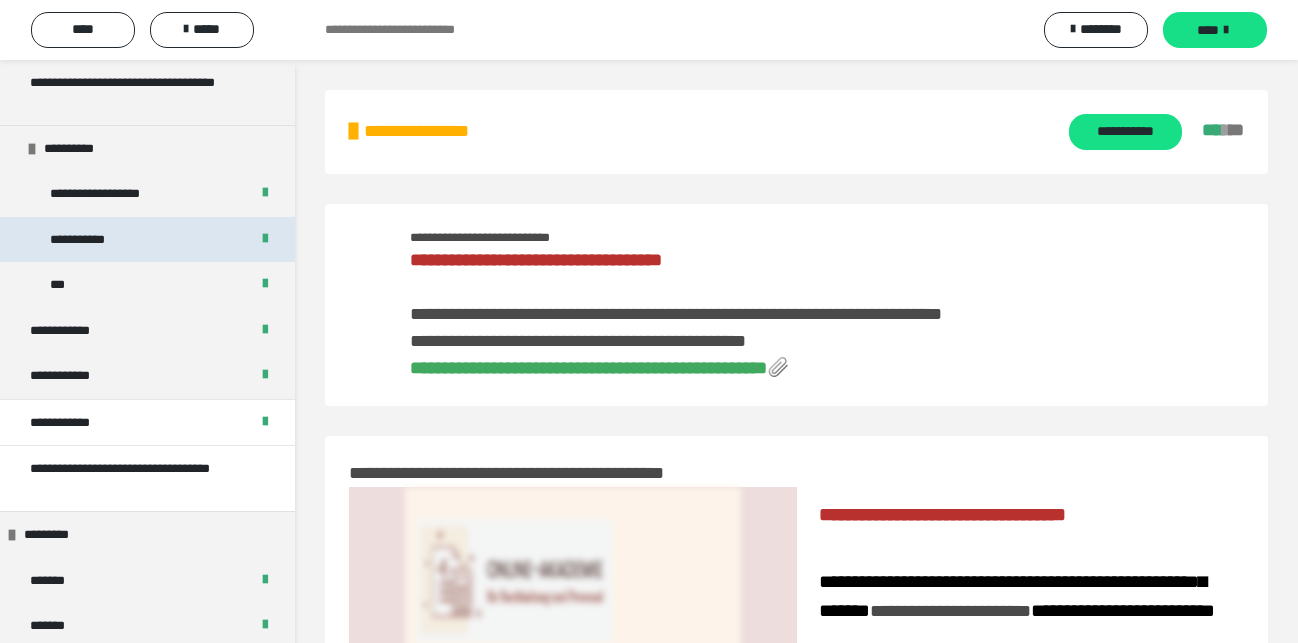 scroll, scrollTop: 288, scrollLeft: 0, axis: vertical 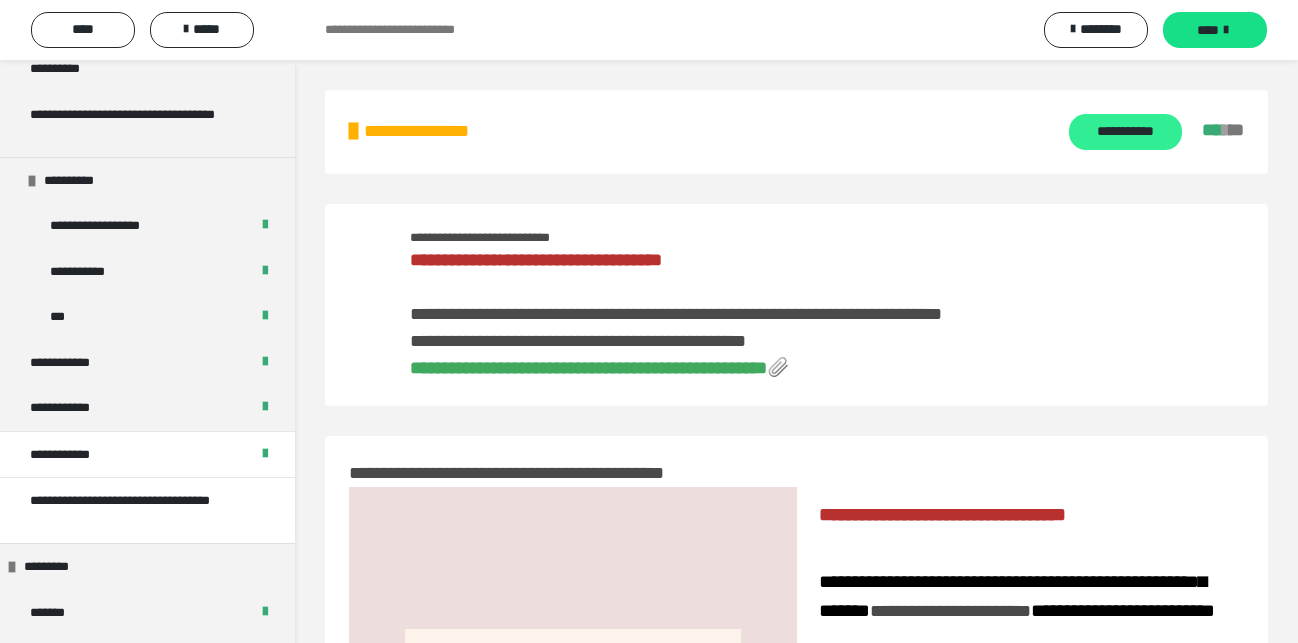 click on "**********" at bounding box center (1125, 132) 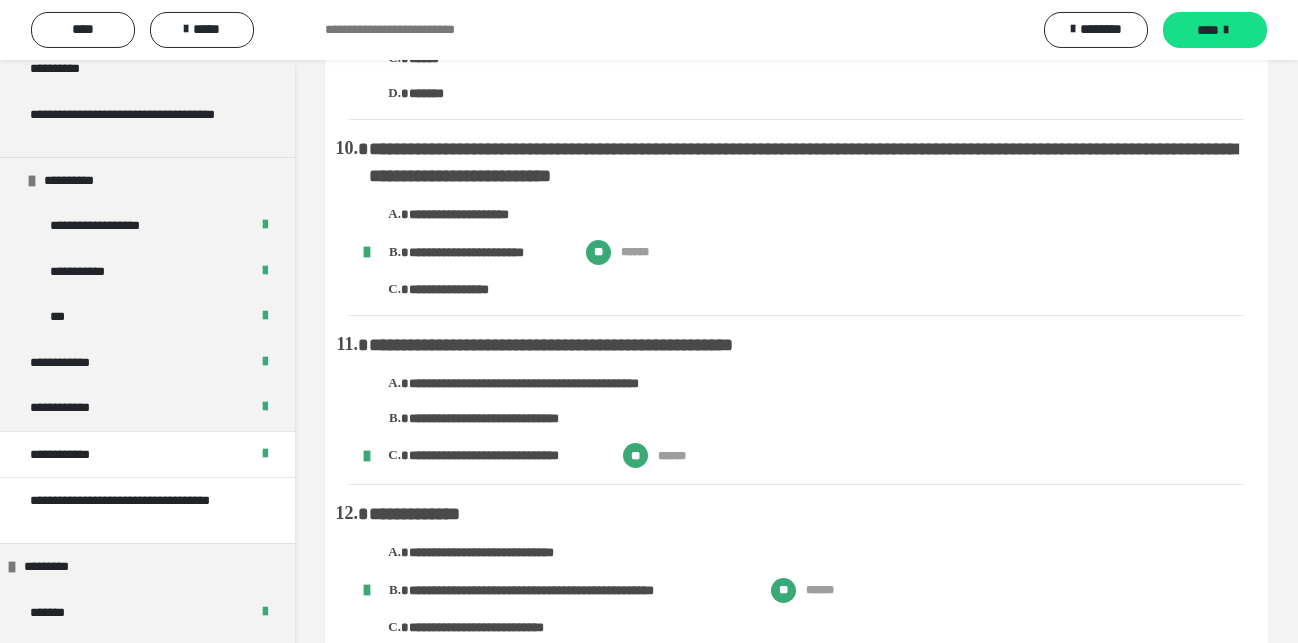 scroll, scrollTop: 1632, scrollLeft: 0, axis: vertical 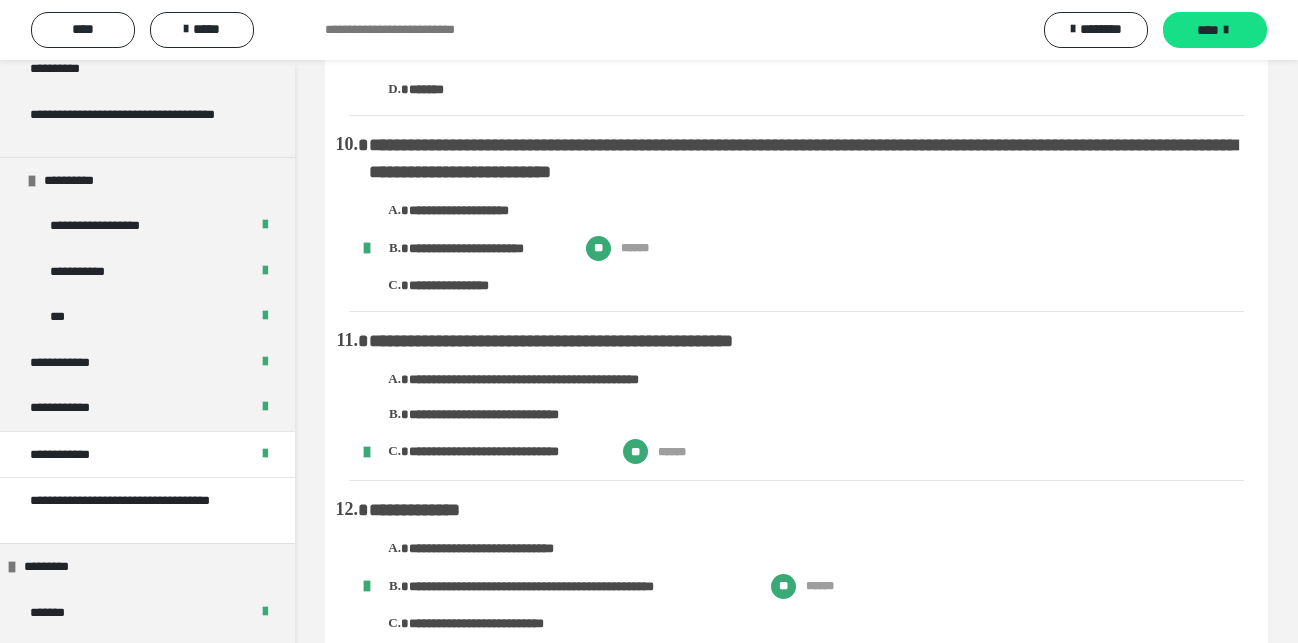 click on "**********" at bounding box center (826, 380) 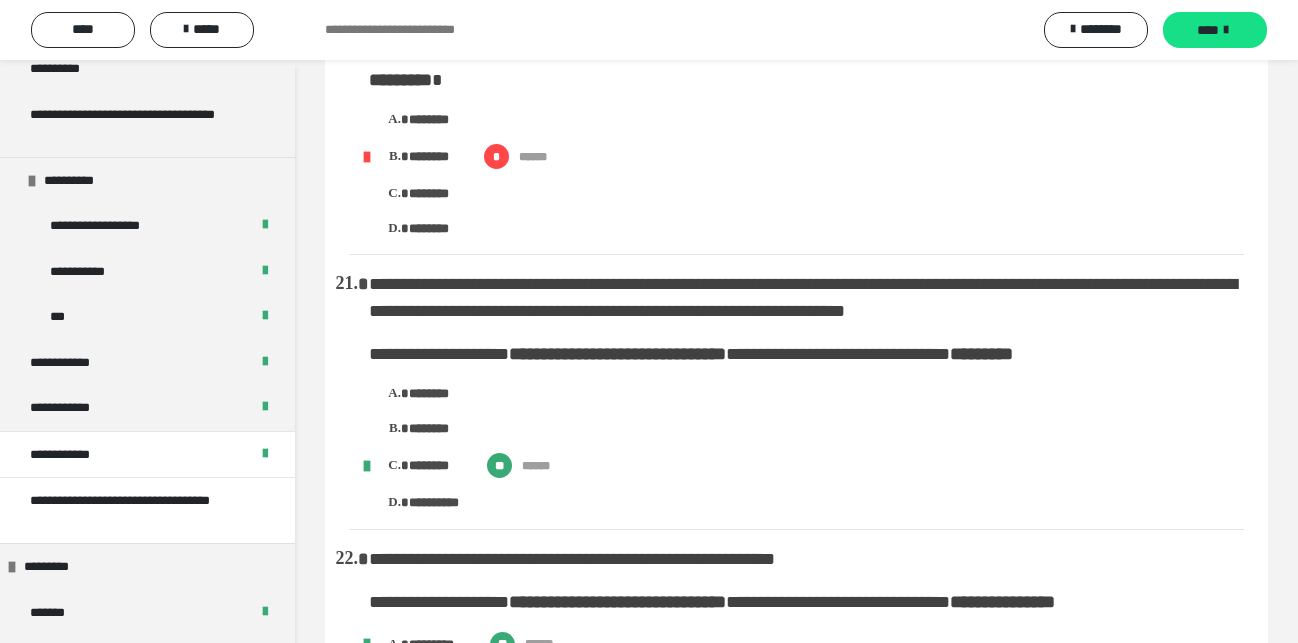 scroll, scrollTop: 4226, scrollLeft: 0, axis: vertical 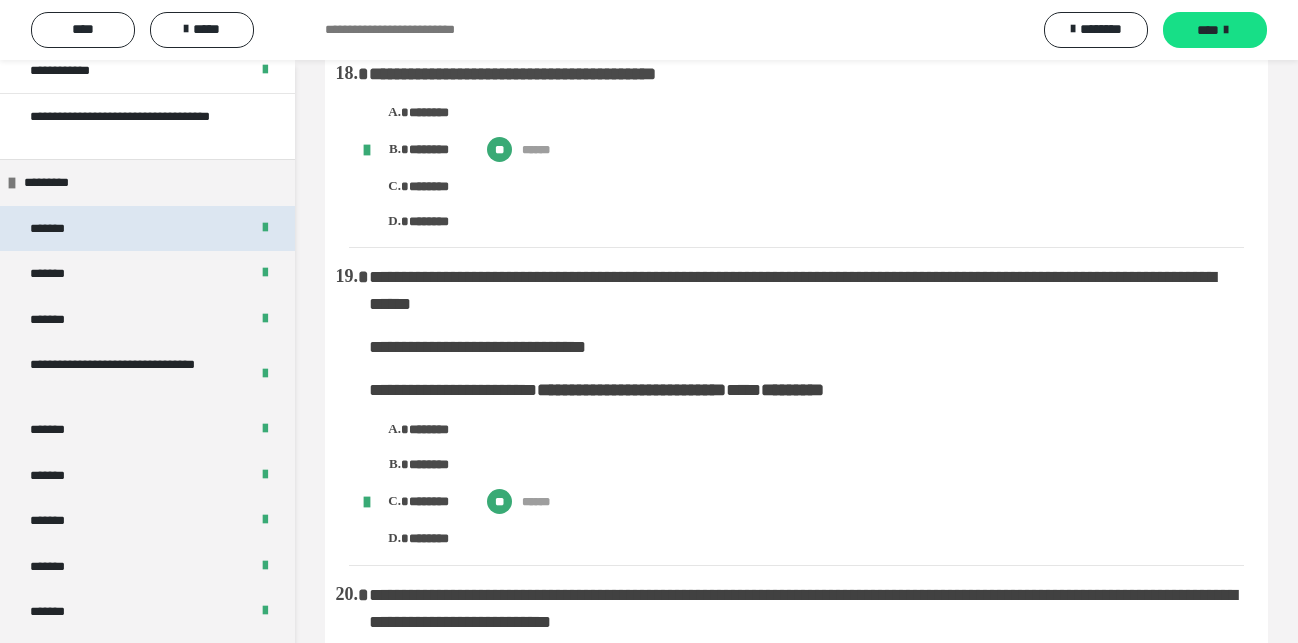 click on "*******" at bounding box center [147, 229] 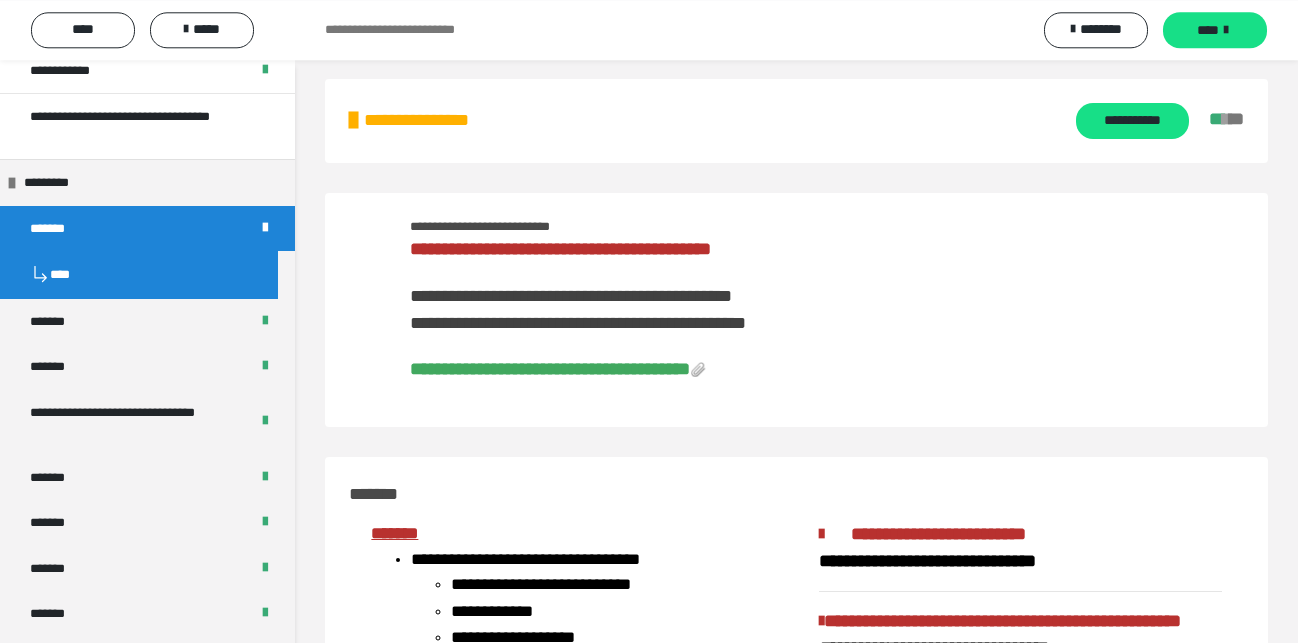 scroll, scrollTop: 0, scrollLeft: 0, axis: both 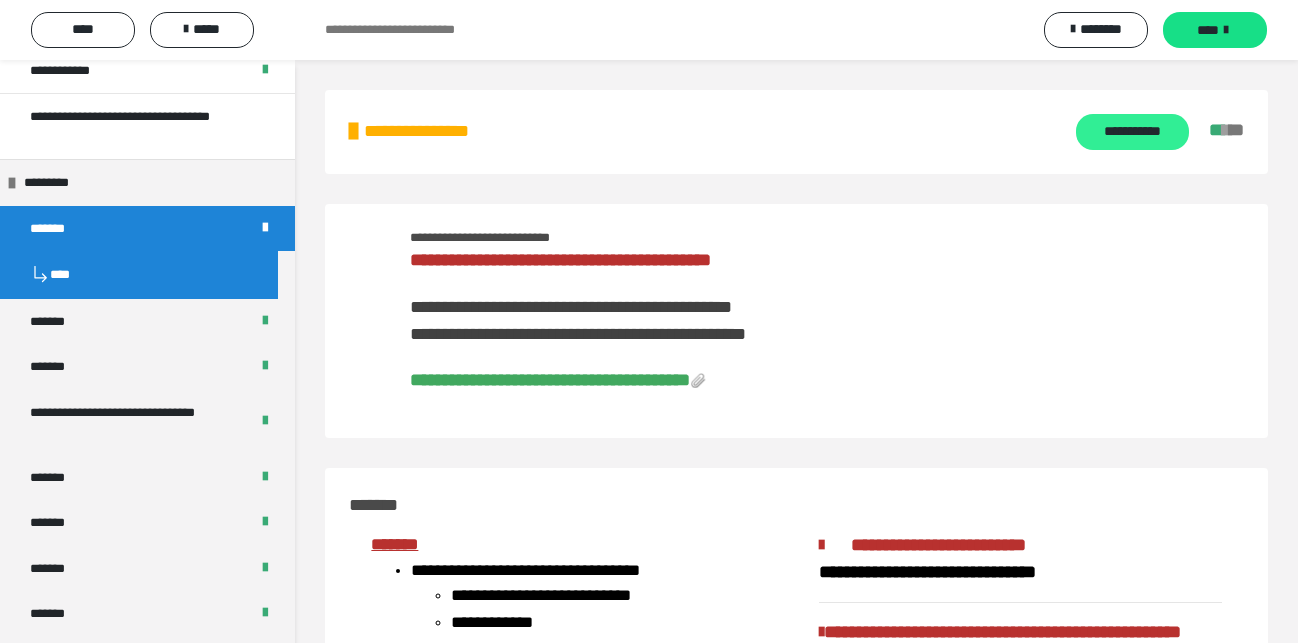 click on "**********" at bounding box center [1132, 132] 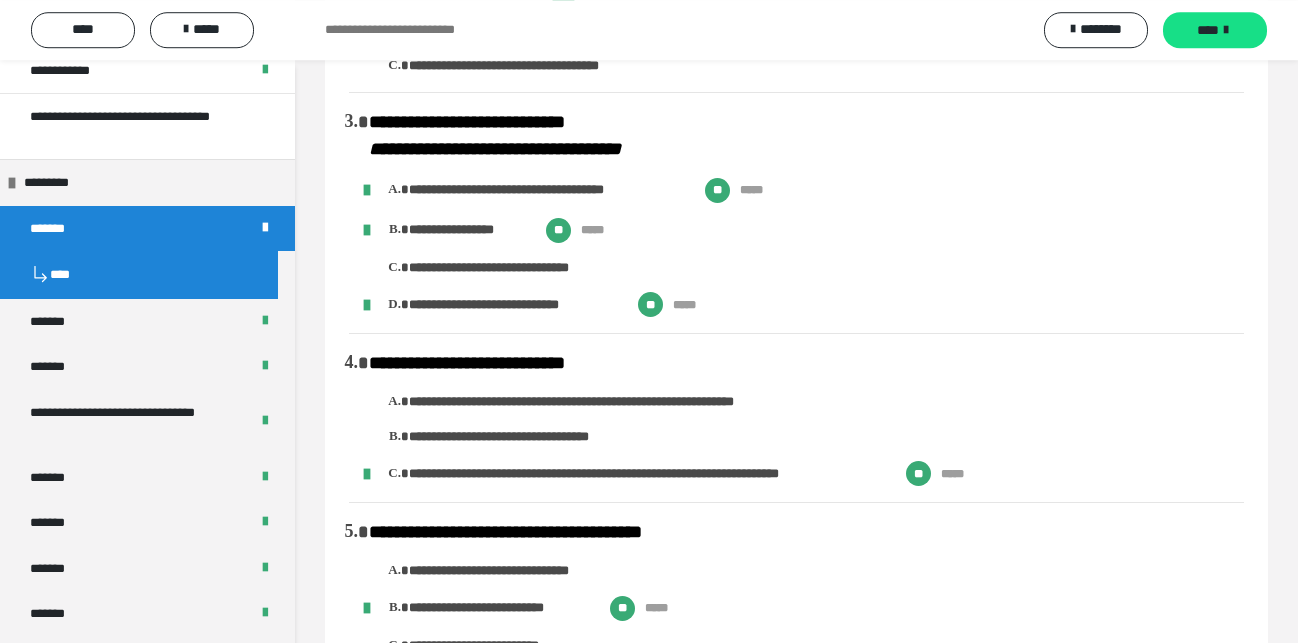 scroll, scrollTop: 612, scrollLeft: 0, axis: vertical 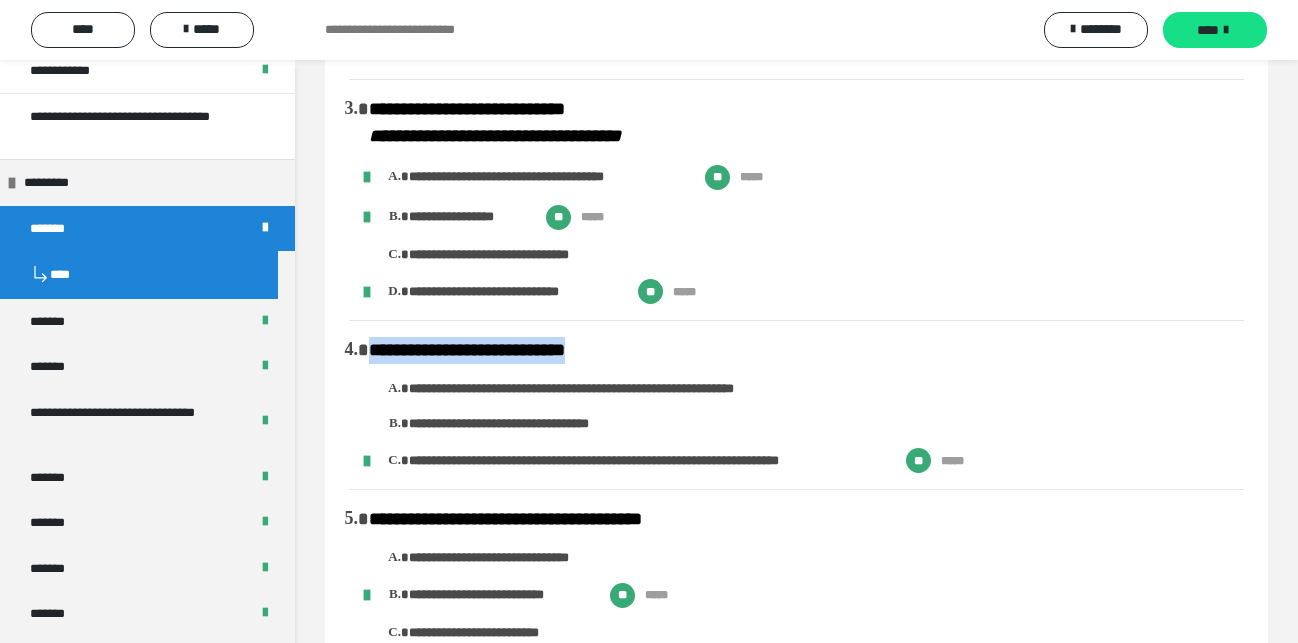 drag, startPoint x: 371, startPoint y: 380, endPoint x: 610, endPoint y: 379, distance: 239.00209 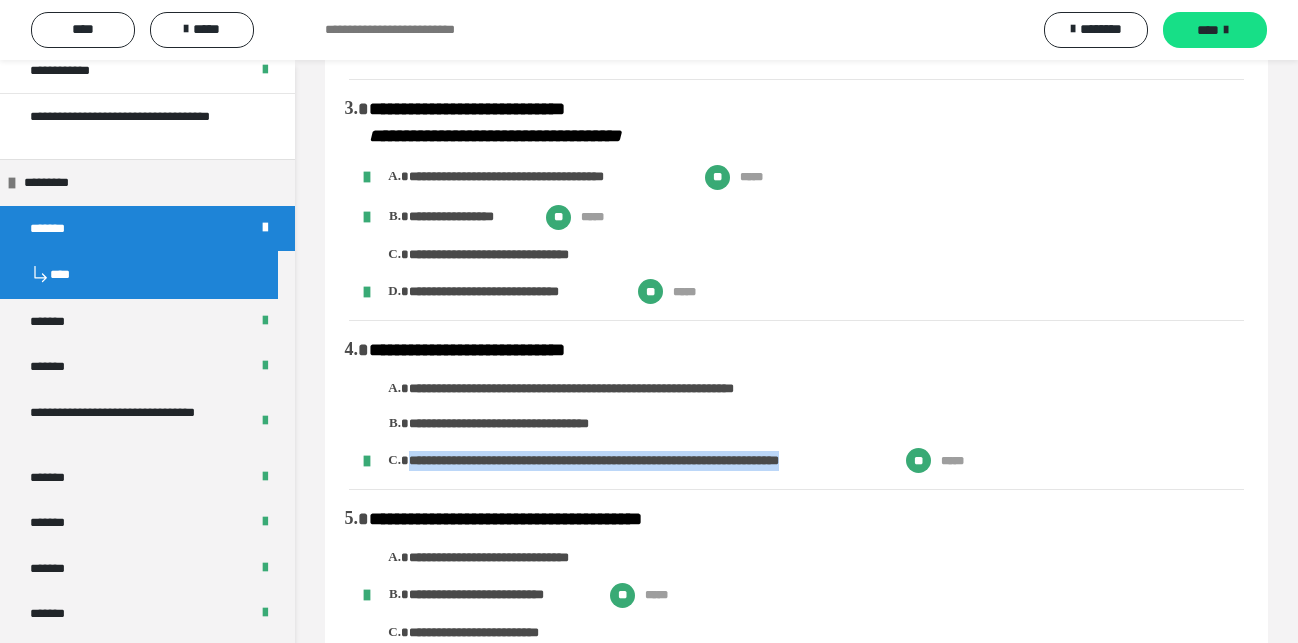 drag, startPoint x: 411, startPoint y: 491, endPoint x: 896, endPoint y: 502, distance: 485.12473 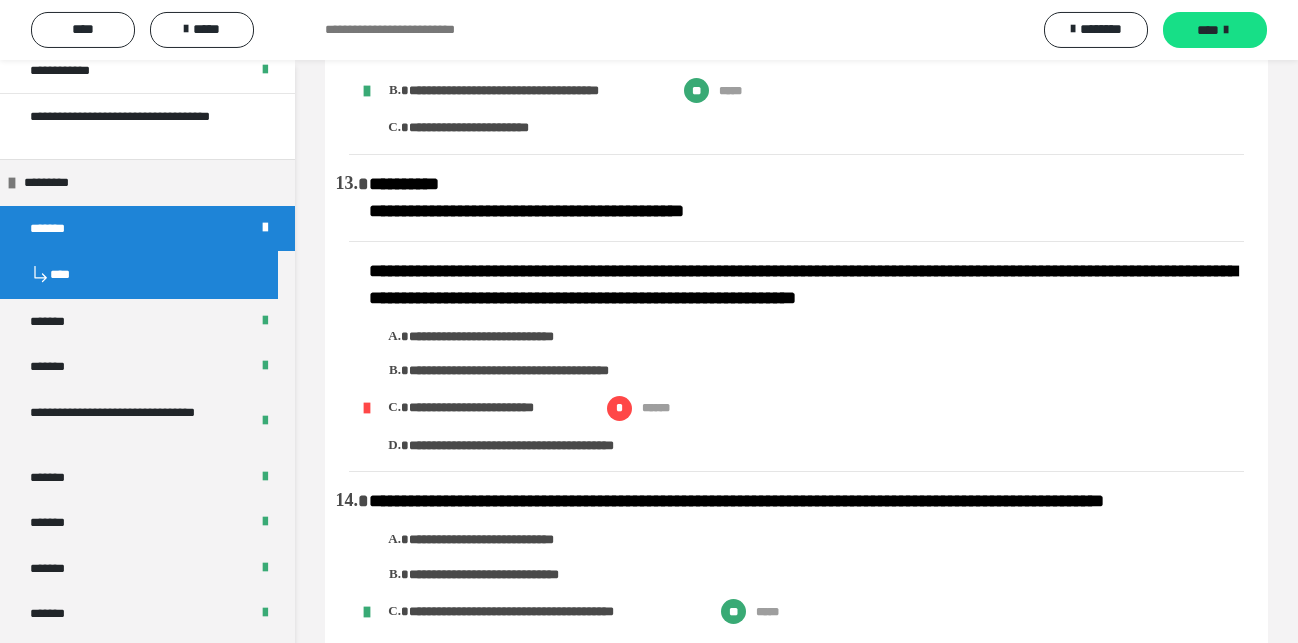 scroll, scrollTop: 2550, scrollLeft: 0, axis: vertical 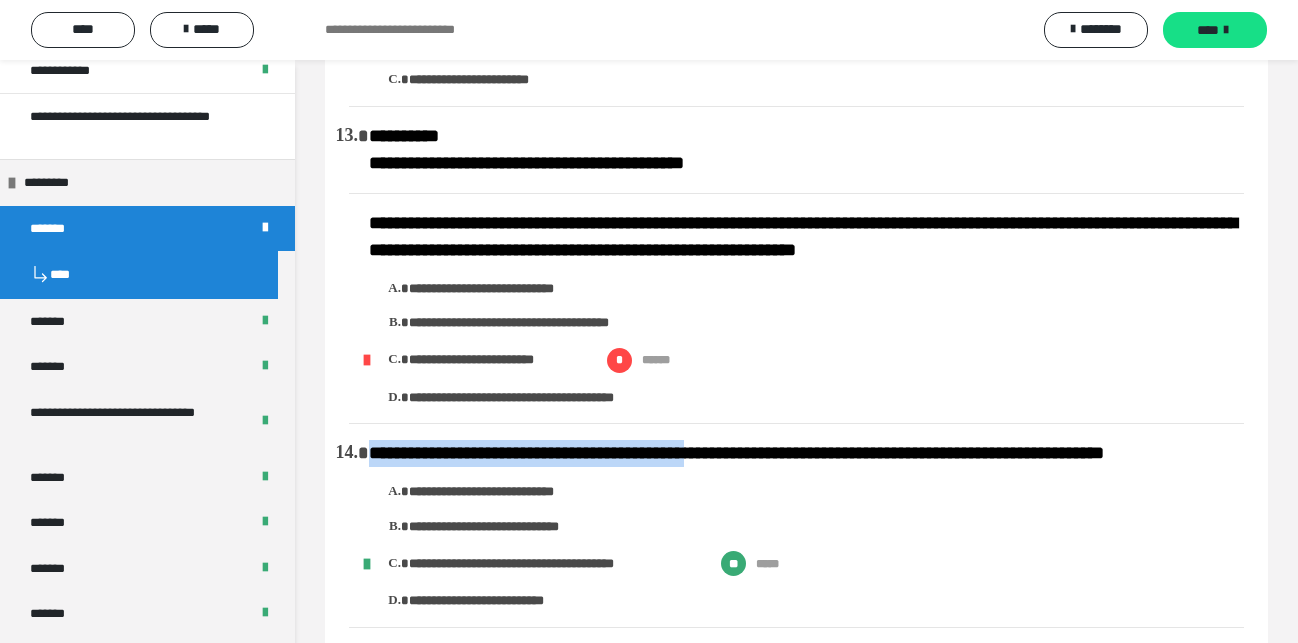 drag, startPoint x: 371, startPoint y: 350, endPoint x: 758, endPoint y: 482, distance: 408.8924 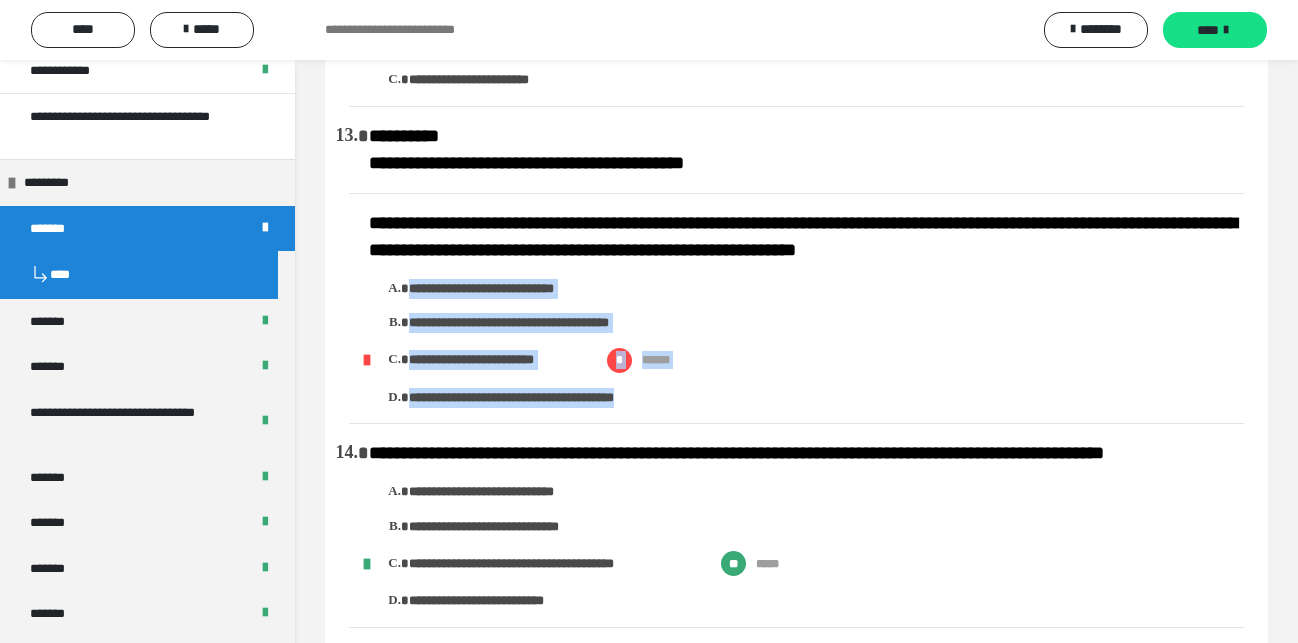 drag, startPoint x: 383, startPoint y: 351, endPoint x: 729, endPoint y: 469, distance: 365.56805 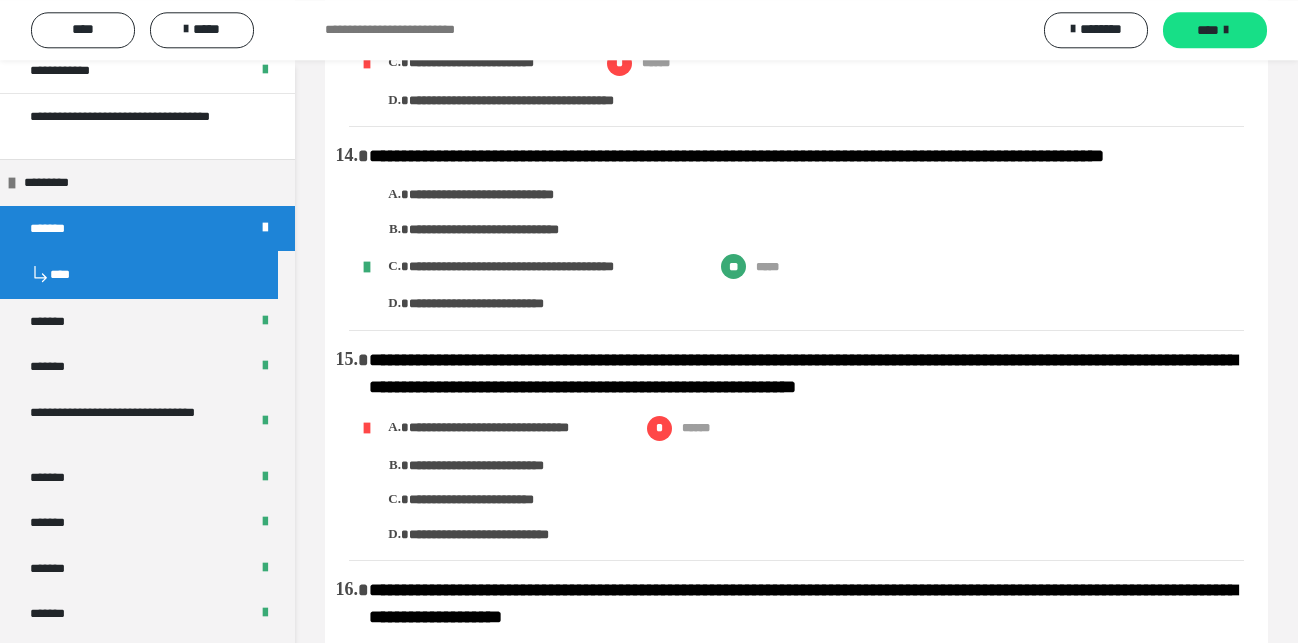 scroll, scrollTop: 2856, scrollLeft: 0, axis: vertical 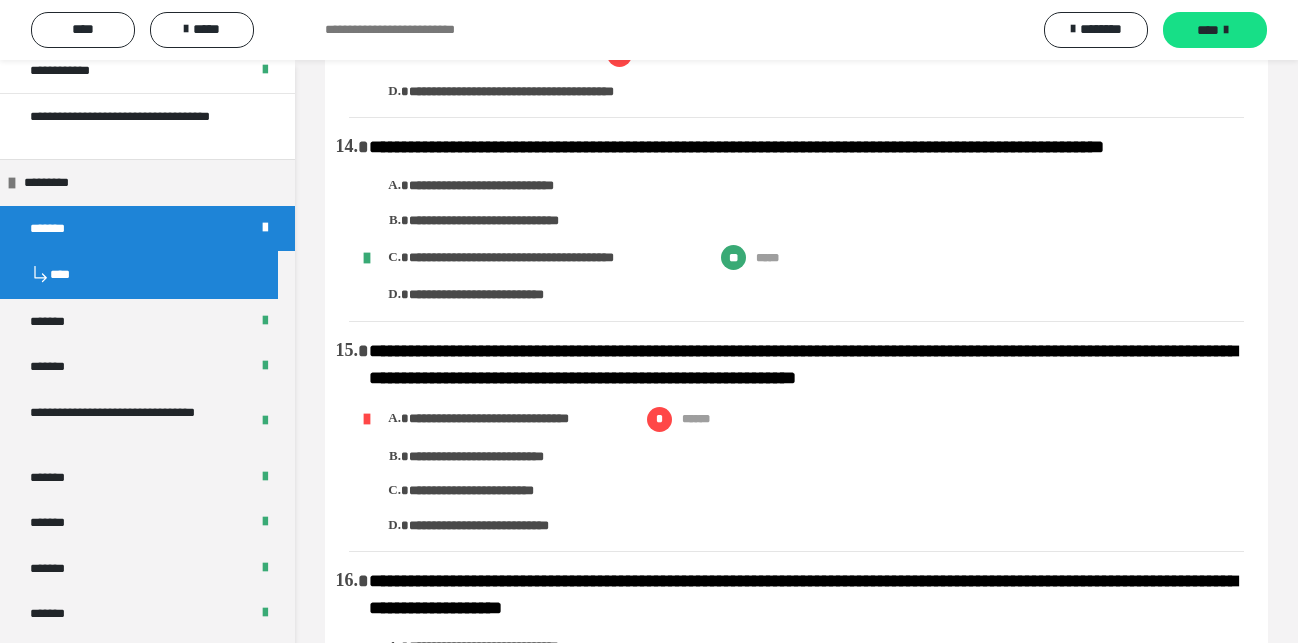 drag, startPoint x: 368, startPoint y: 209, endPoint x: 349, endPoint y: 205, distance: 19.416489 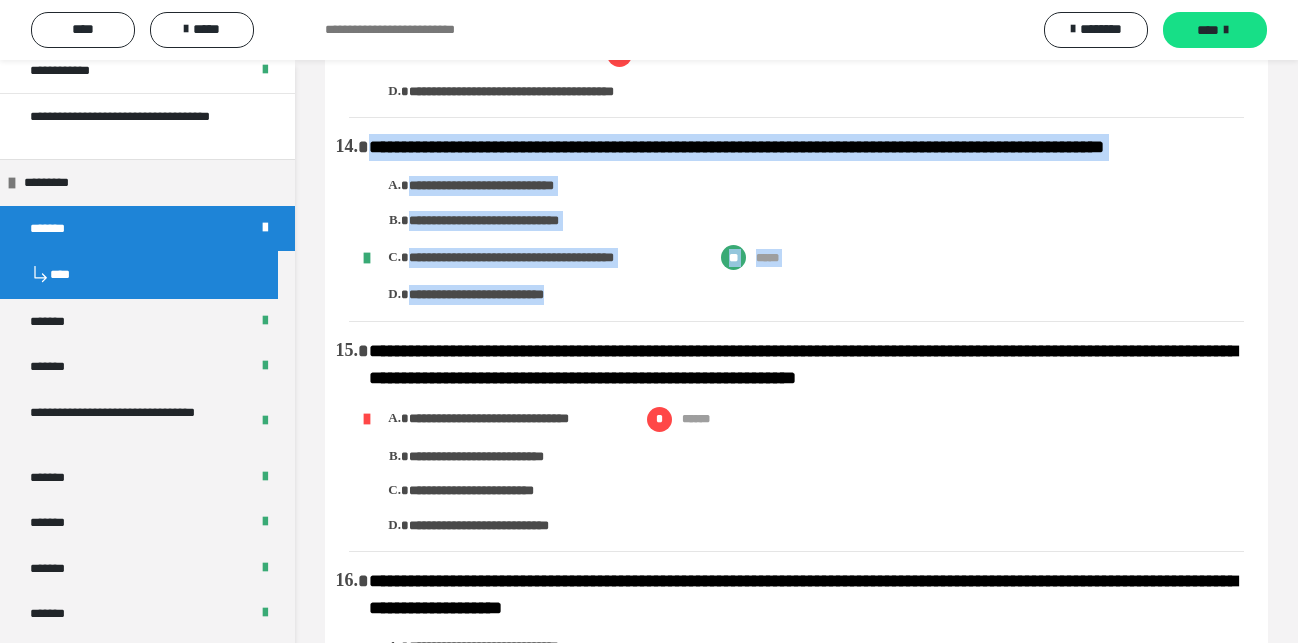 drag, startPoint x: 369, startPoint y: 210, endPoint x: 573, endPoint y: 340, distance: 241.9008 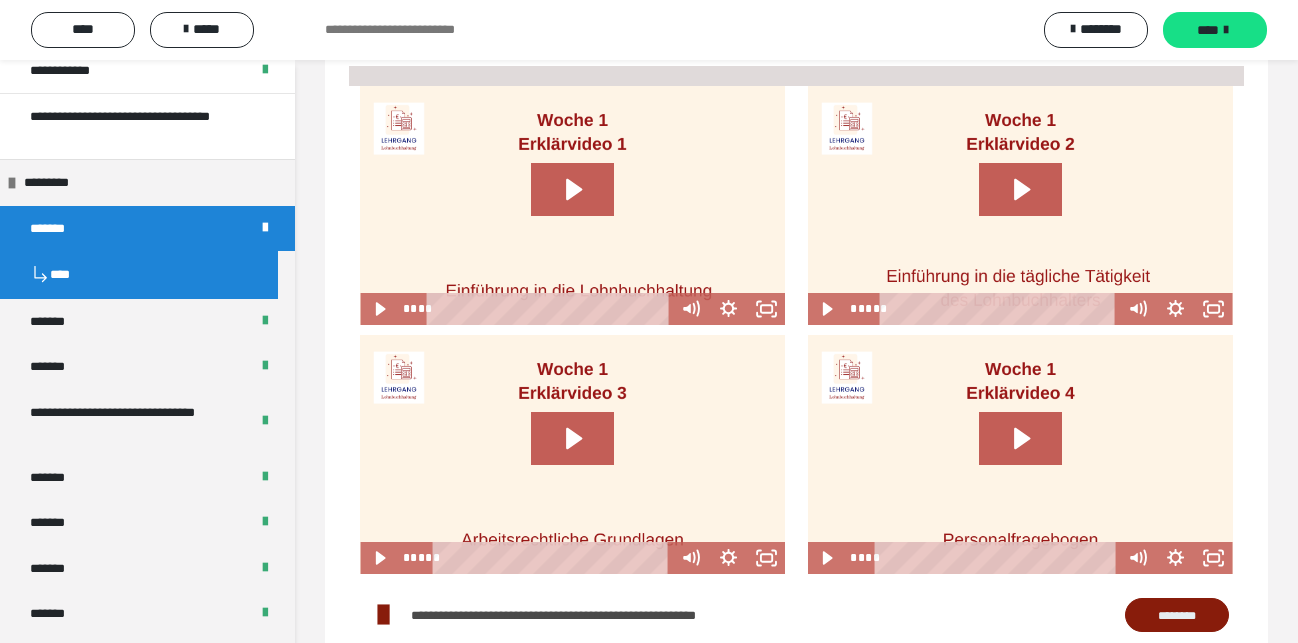 scroll, scrollTop: 5100, scrollLeft: 0, axis: vertical 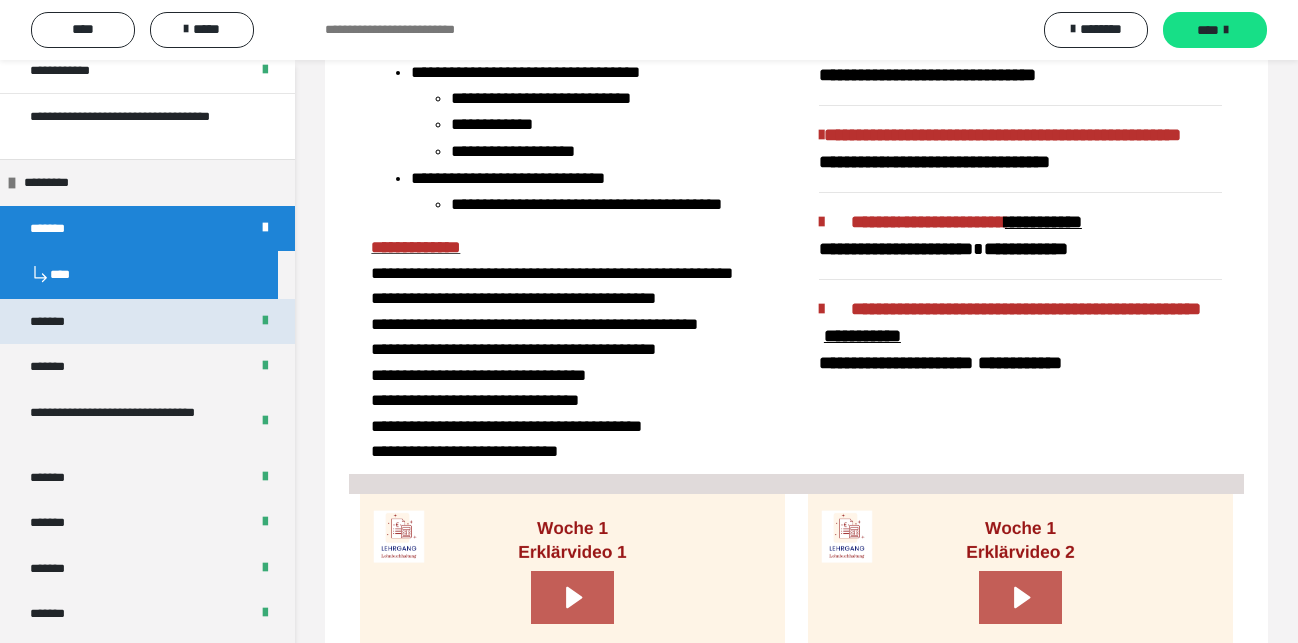 click on "*******" at bounding box center (62, 322) 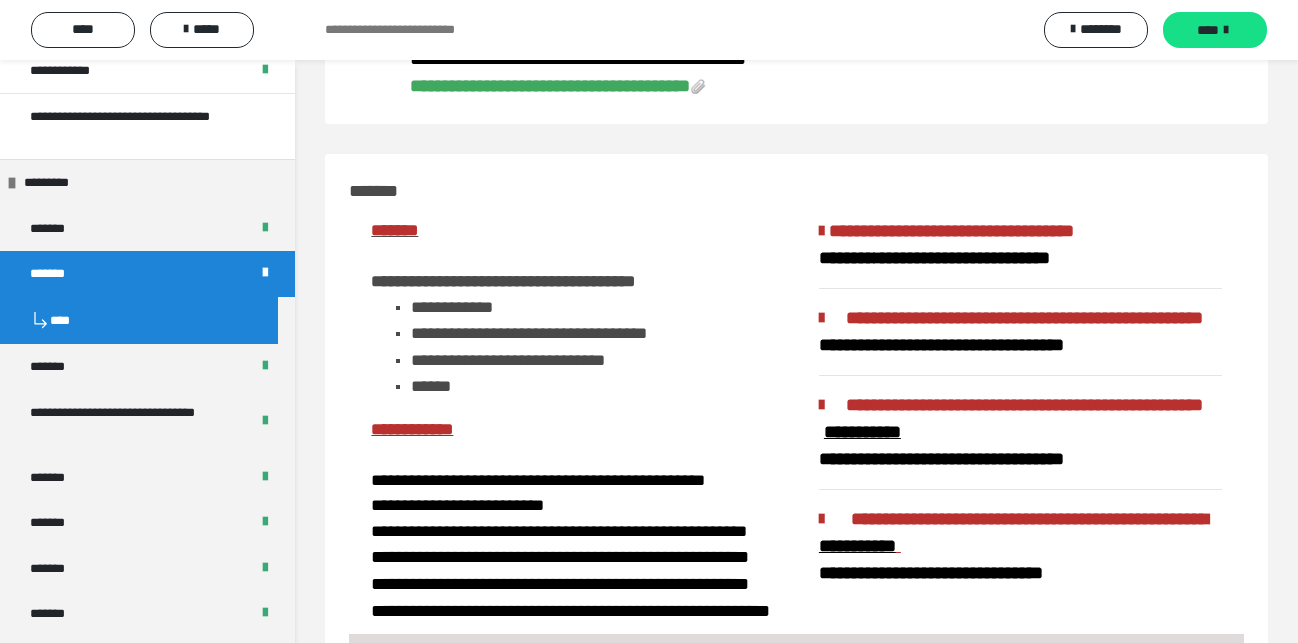 scroll, scrollTop: 0, scrollLeft: 0, axis: both 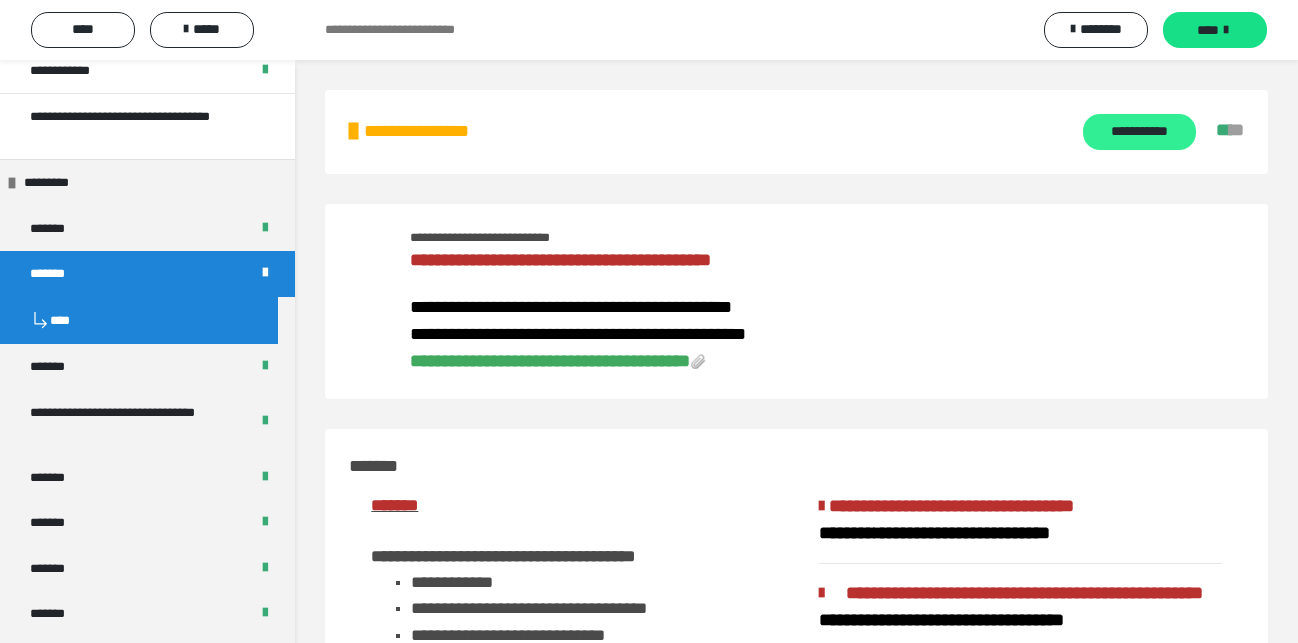 click on "**********" at bounding box center (1139, 132) 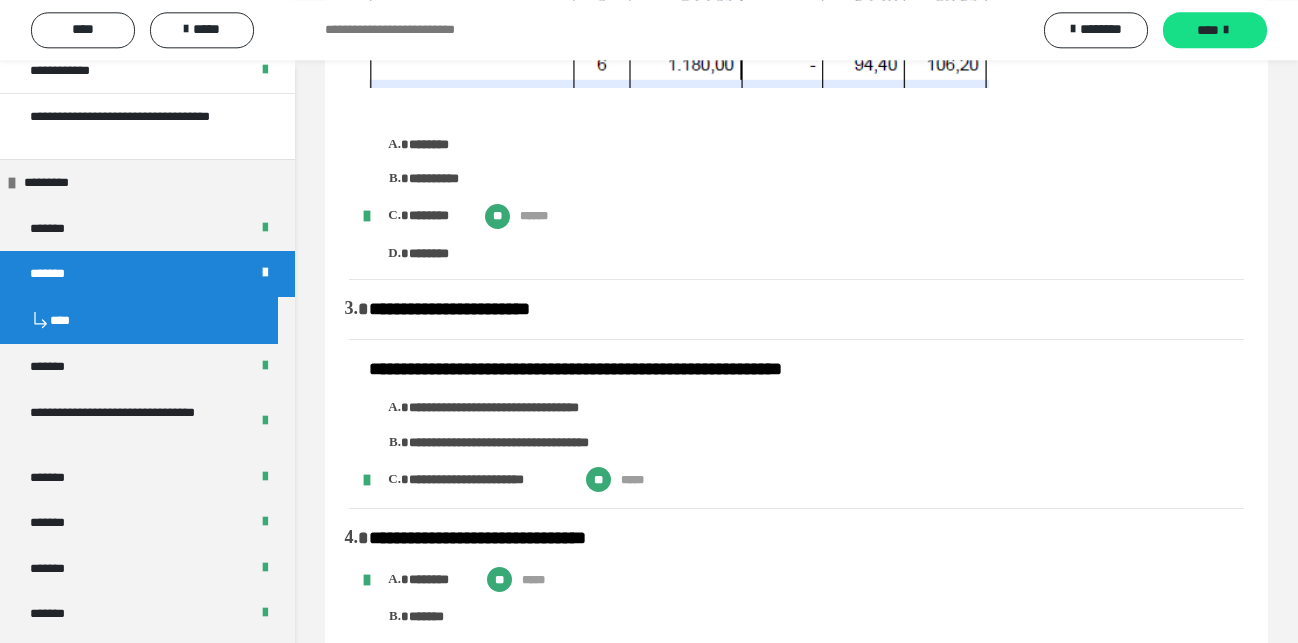 scroll, scrollTop: 2142, scrollLeft: 0, axis: vertical 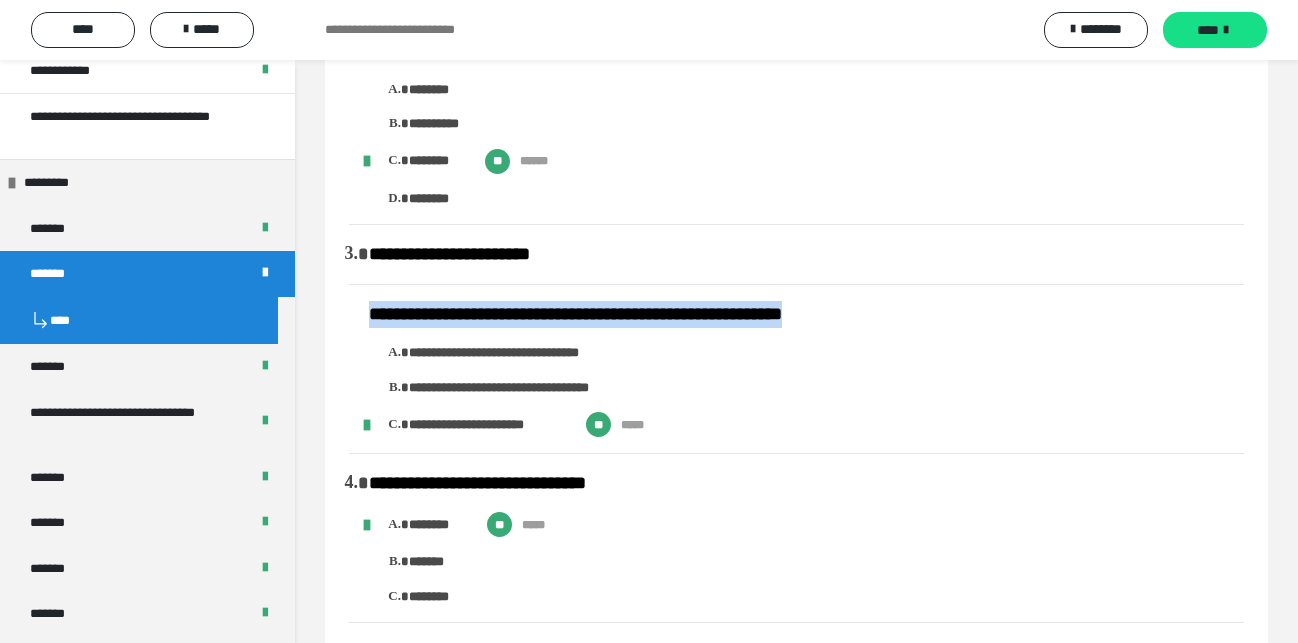drag, startPoint x: 361, startPoint y: 402, endPoint x: 933, endPoint y: 410, distance: 572.05597 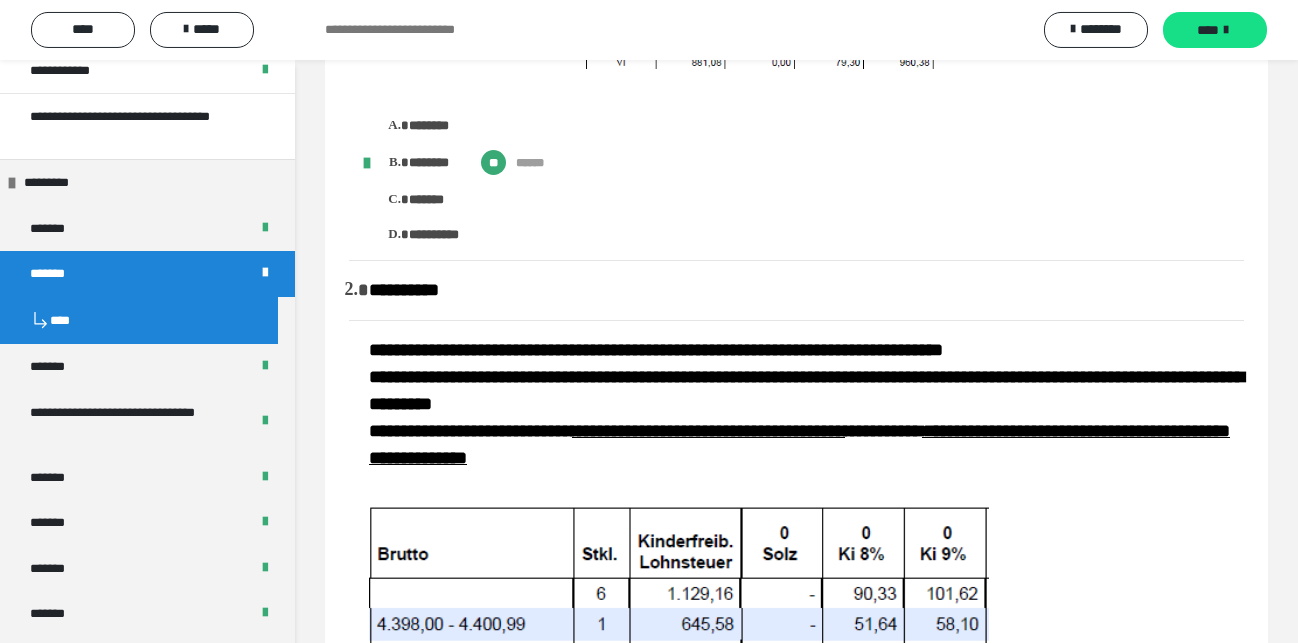 scroll, scrollTop: 816, scrollLeft: 0, axis: vertical 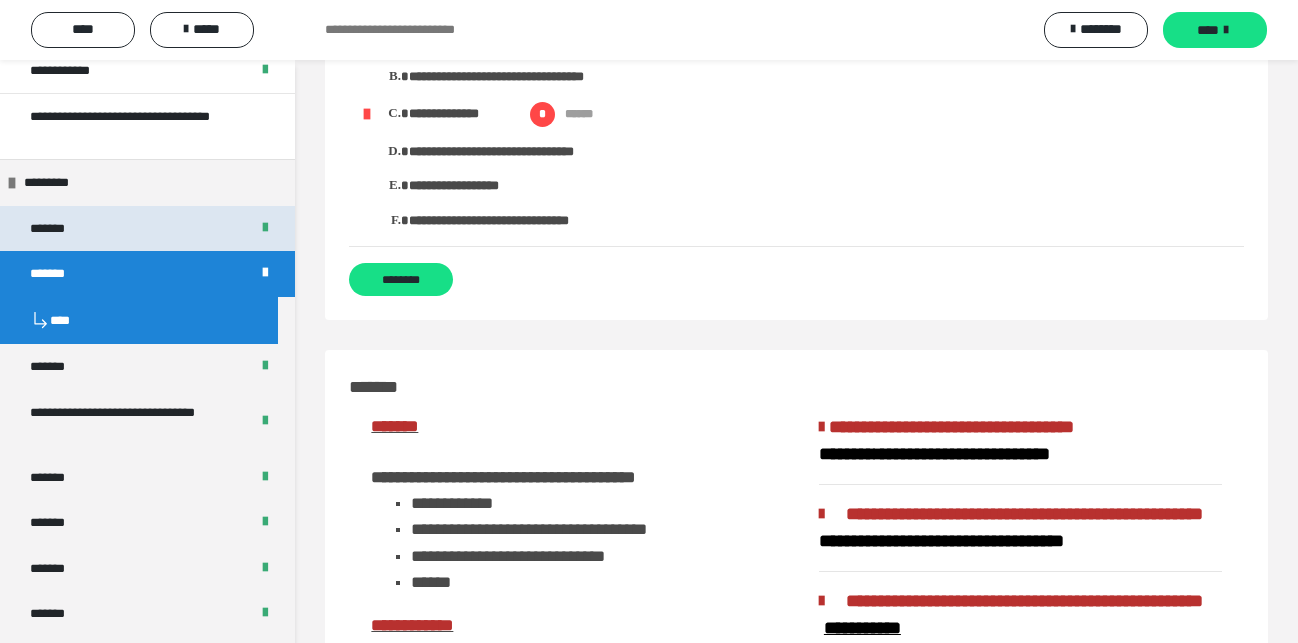 click on "*******" at bounding box center (61, 229) 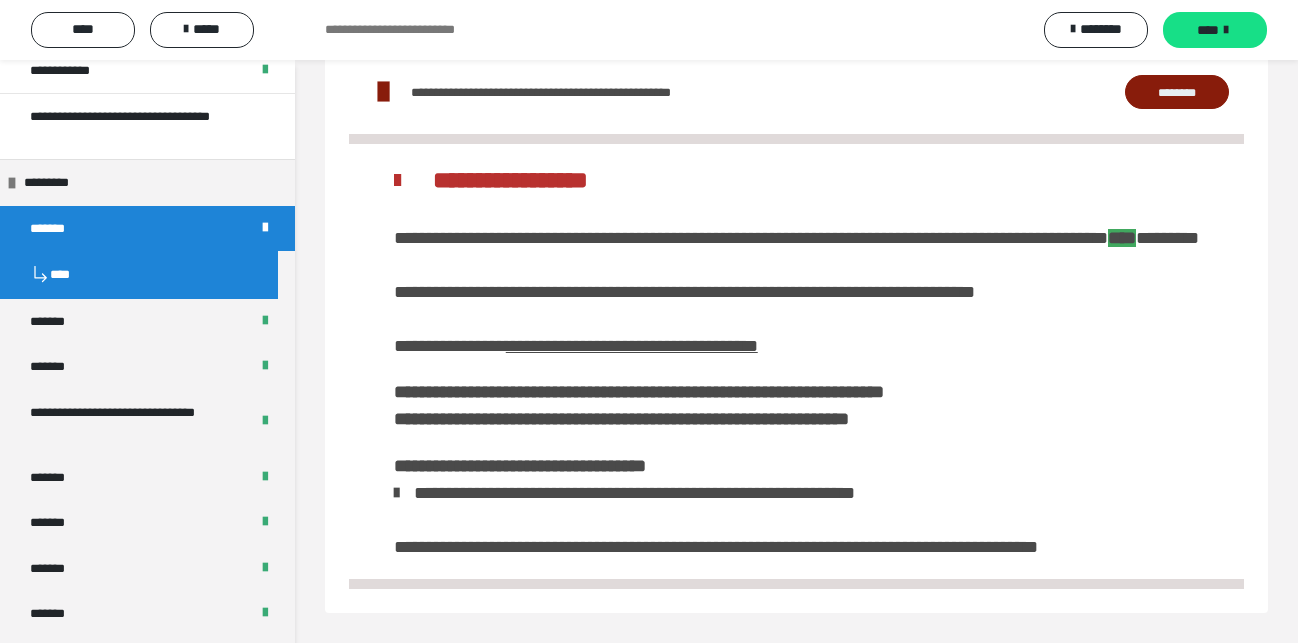 scroll, scrollTop: 0, scrollLeft: 0, axis: both 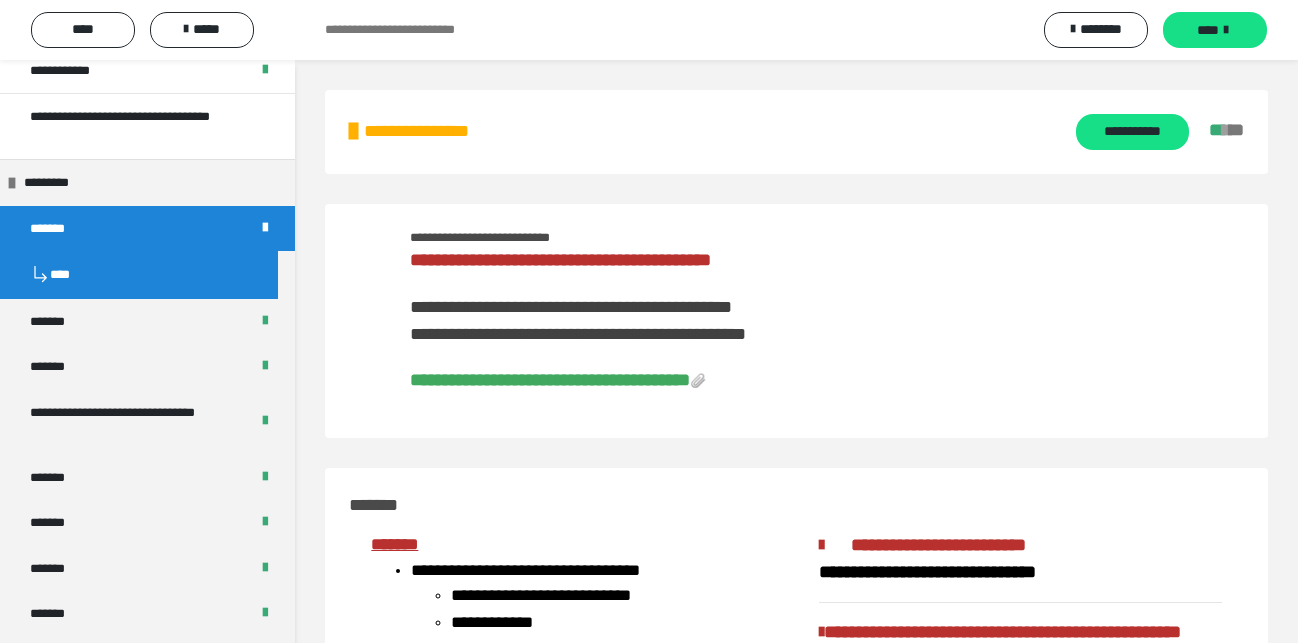 click on "**********" at bounding box center (550, 380) 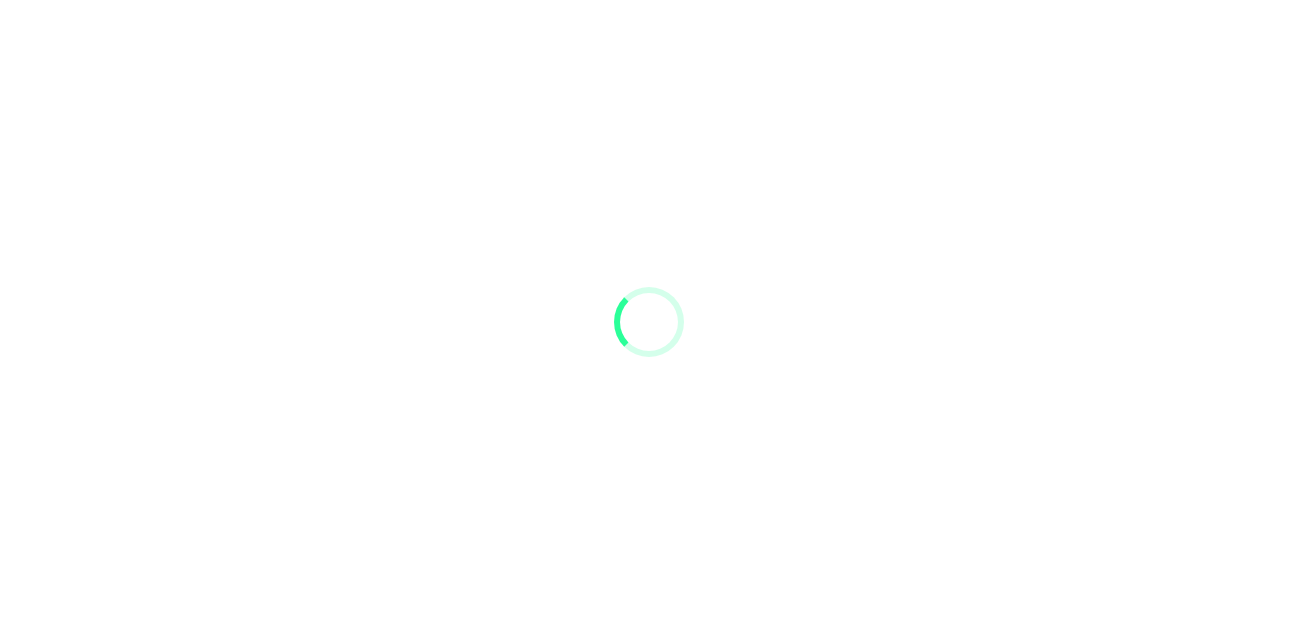 scroll, scrollTop: 0, scrollLeft: 0, axis: both 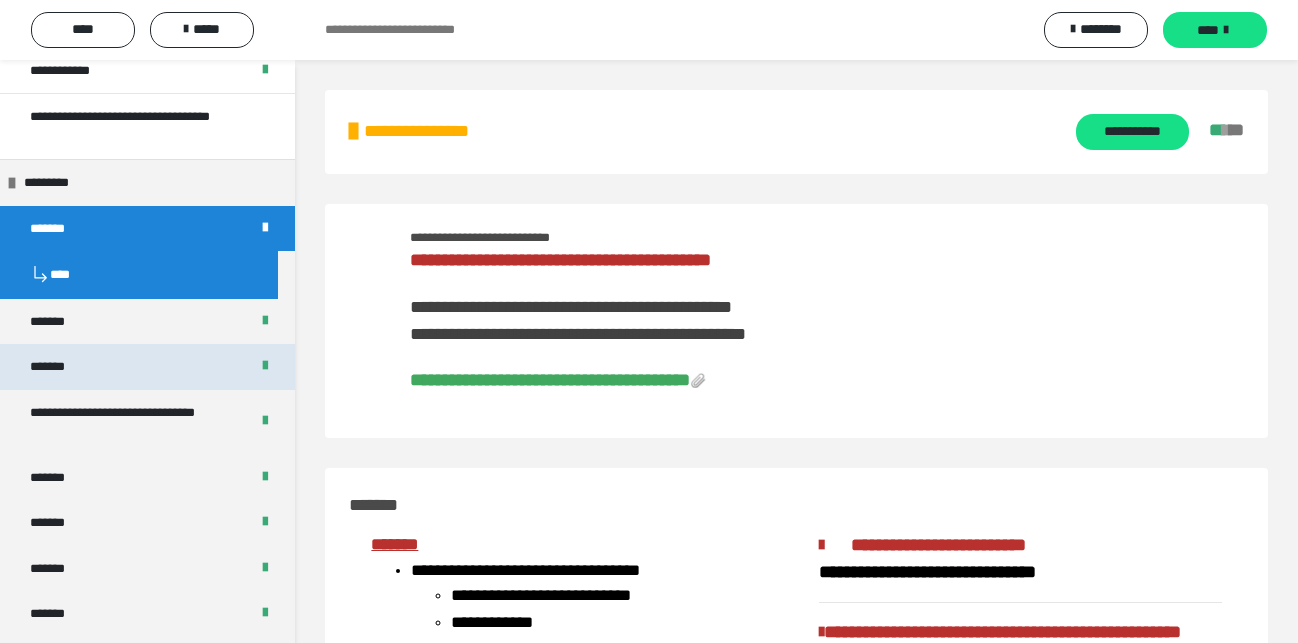 click on "*******" at bounding box center (62, 367) 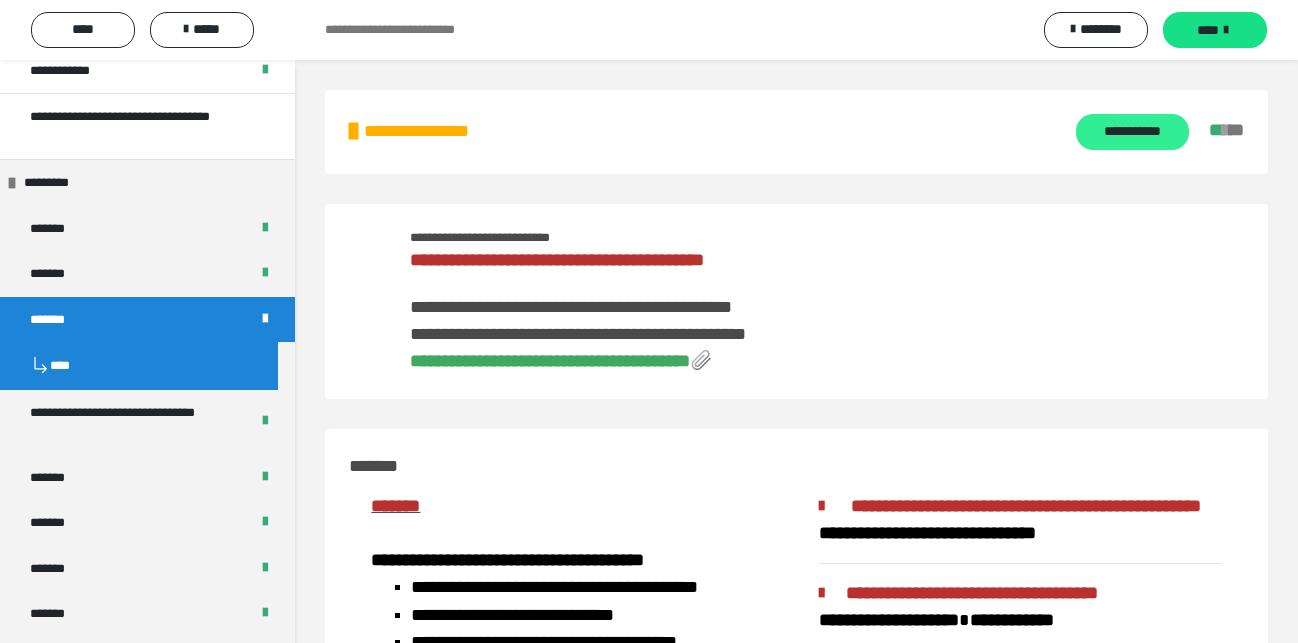 click on "**********" at bounding box center [1132, 132] 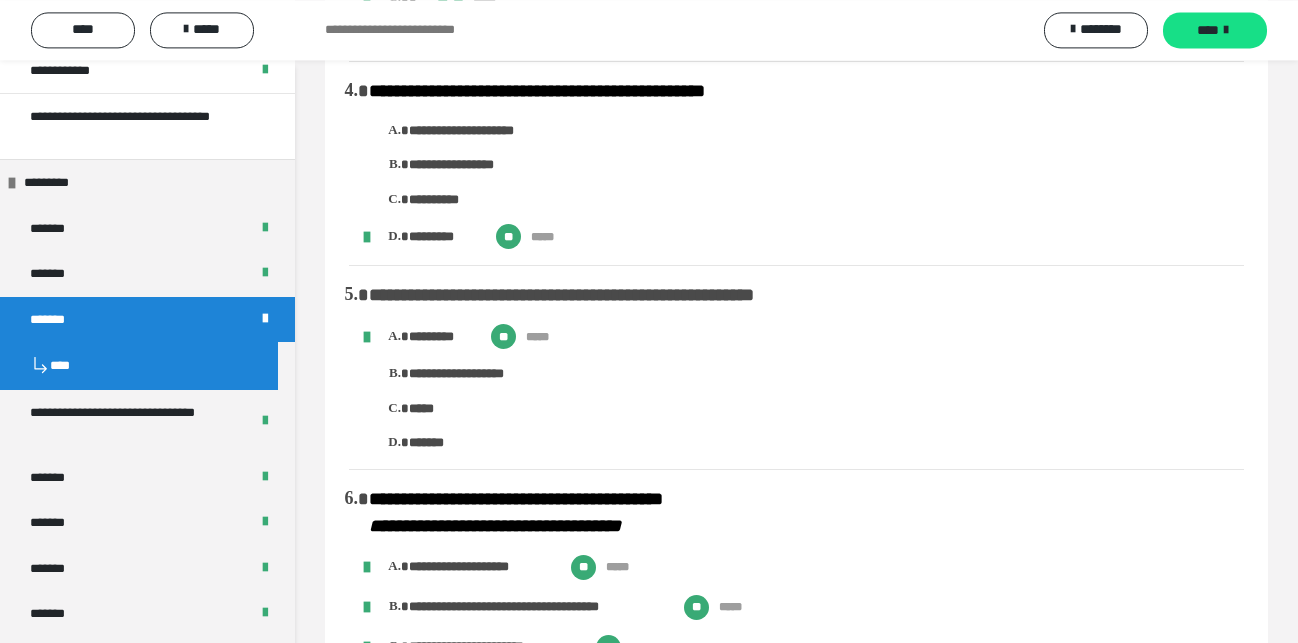 scroll, scrollTop: 1428, scrollLeft: 0, axis: vertical 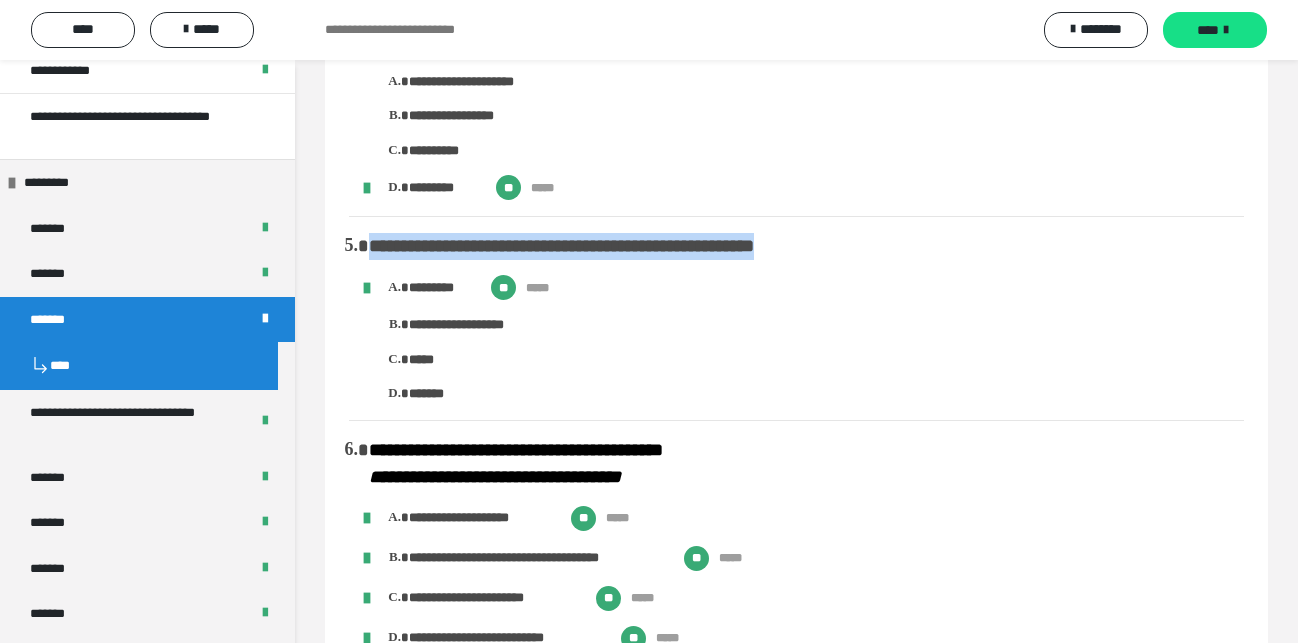 drag, startPoint x: 370, startPoint y: 328, endPoint x: 902, endPoint y: 345, distance: 532.27155 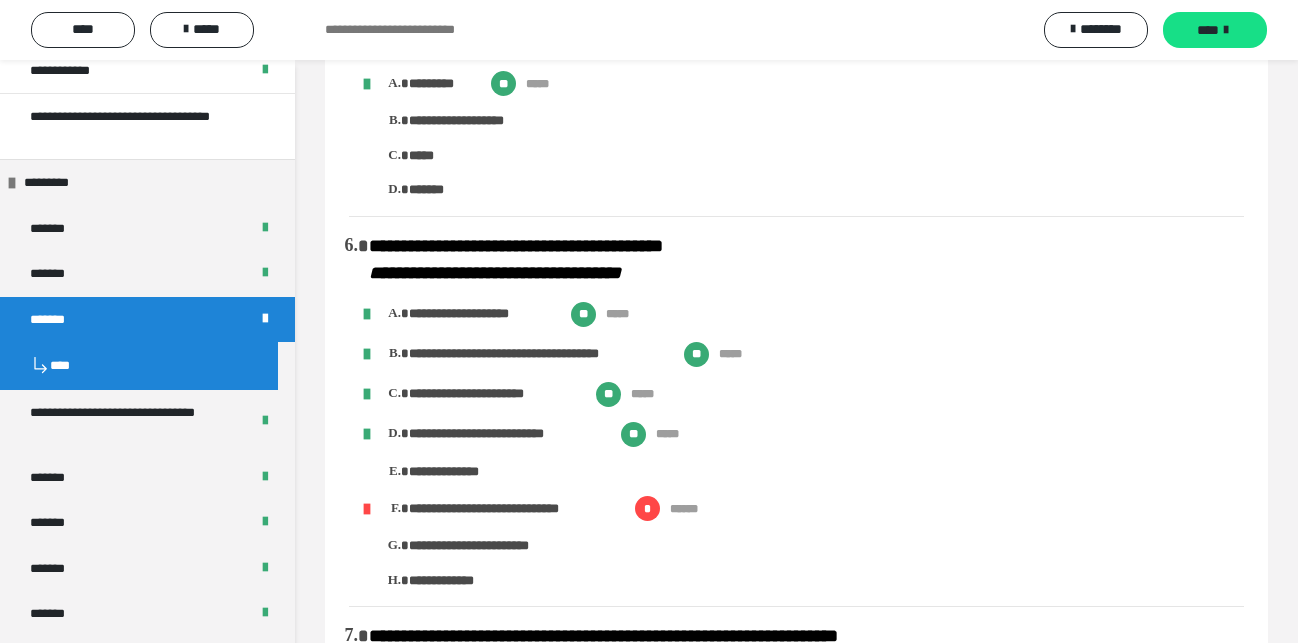 scroll, scrollTop: 1734, scrollLeft: 0, axis: vertical 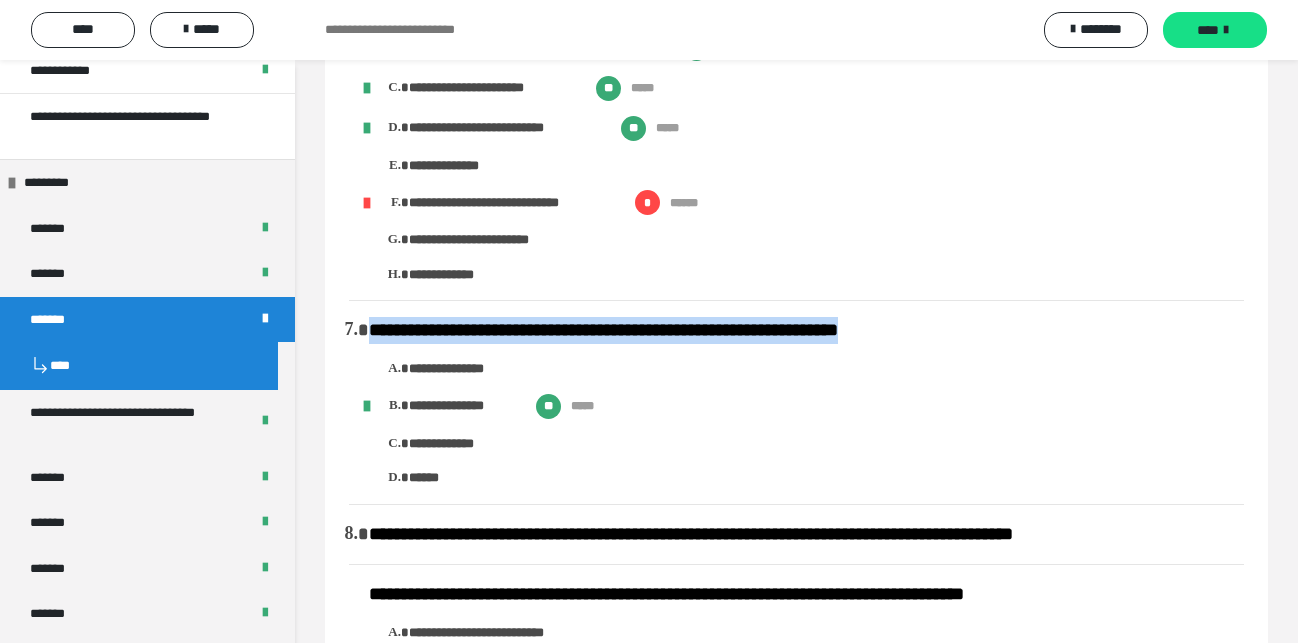 drag, startPoint x: 371, startPoint y: 415, endPoint x: 995, endPoint y: 414, distance: 624.0008 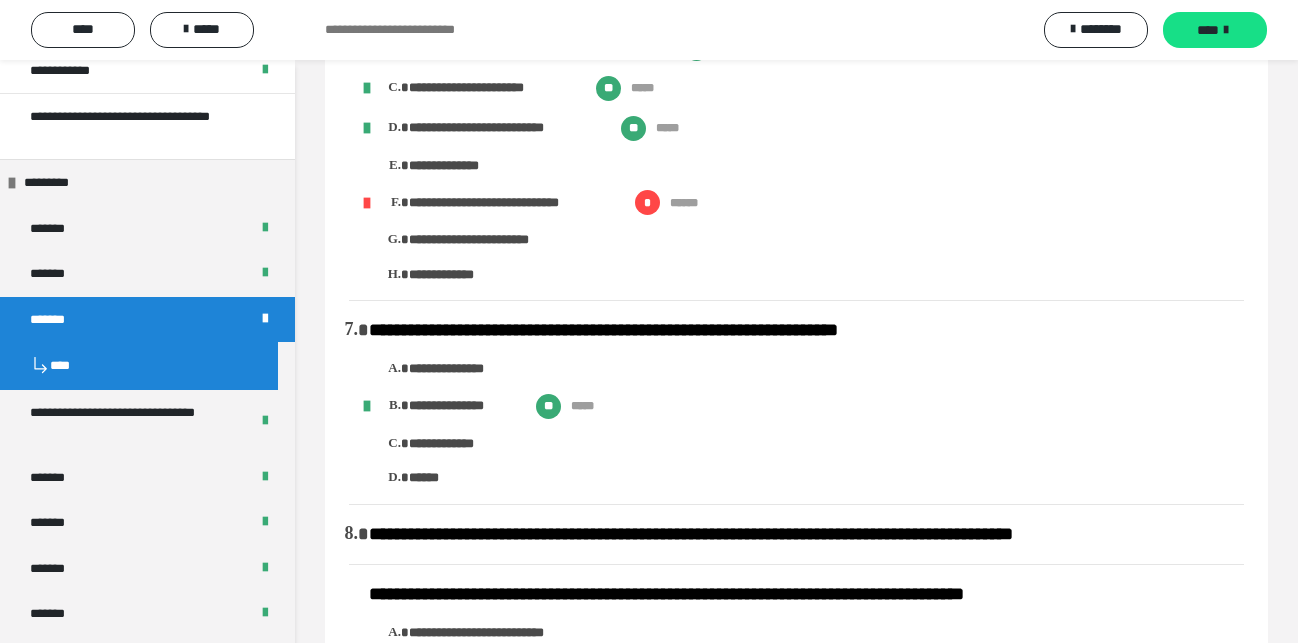 click on "**********" at bounding box center [826, 275] 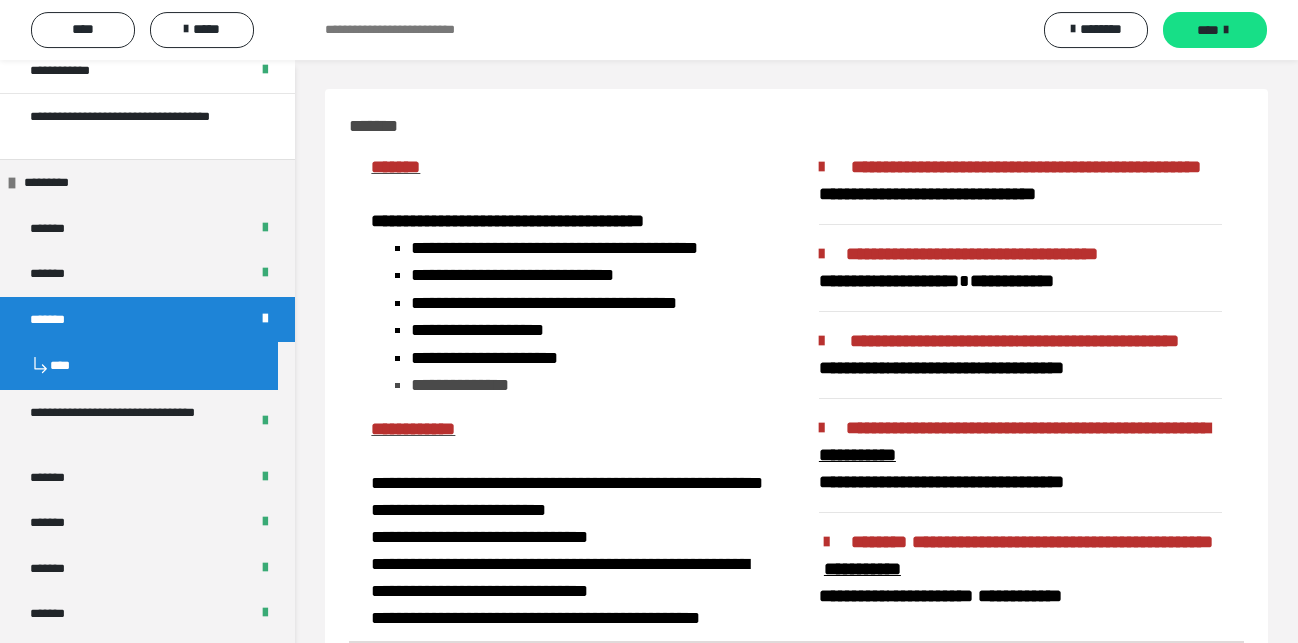 scroll, scrollTop: 3366, scrollLeft: 0, axis: vertical 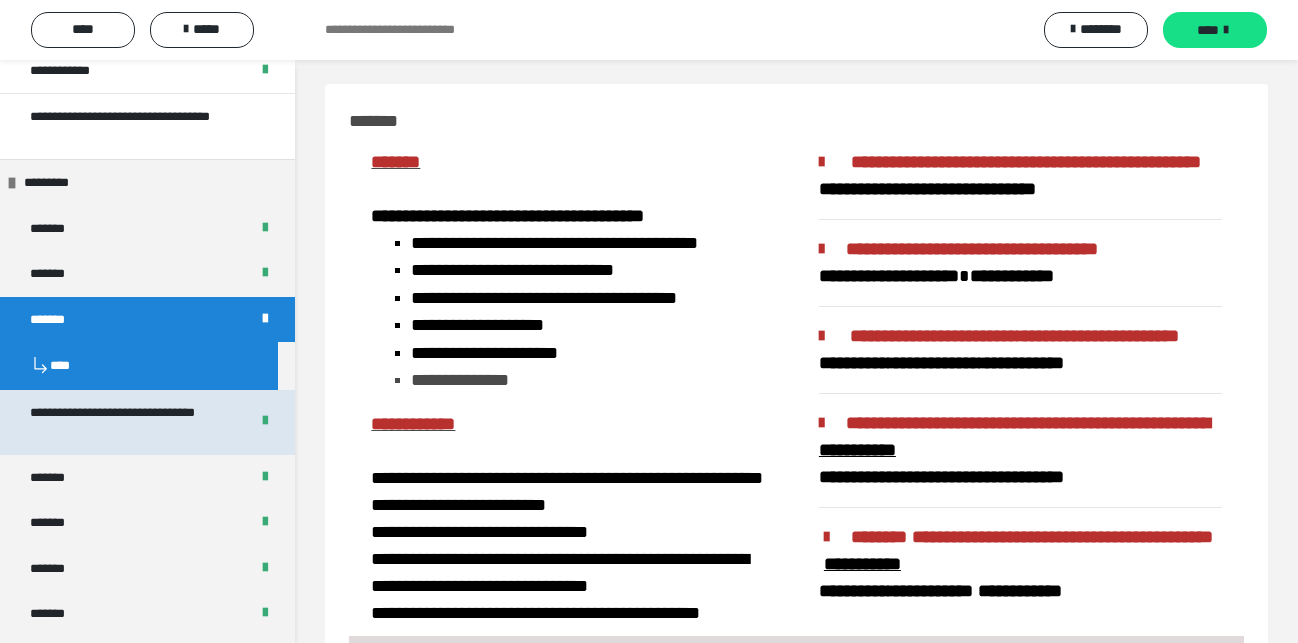 click on "**********" at bounding box center [123, 422] 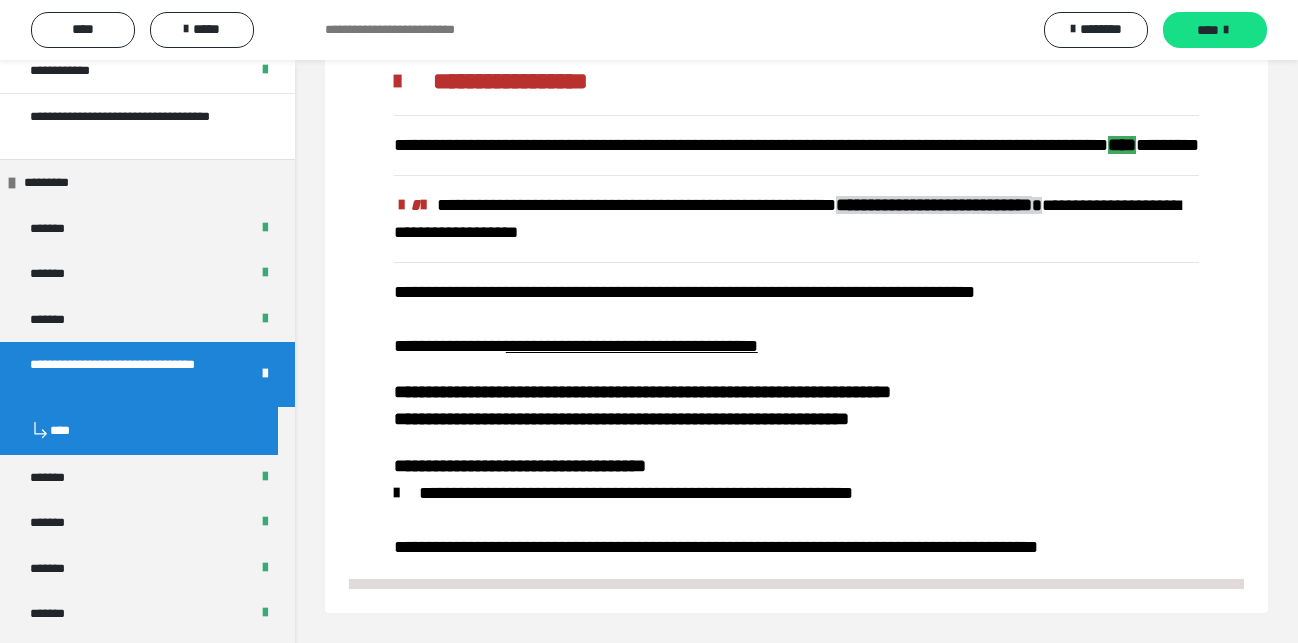 scroll, scrollTop: 274, scrollLeft: 0, axis: vertical 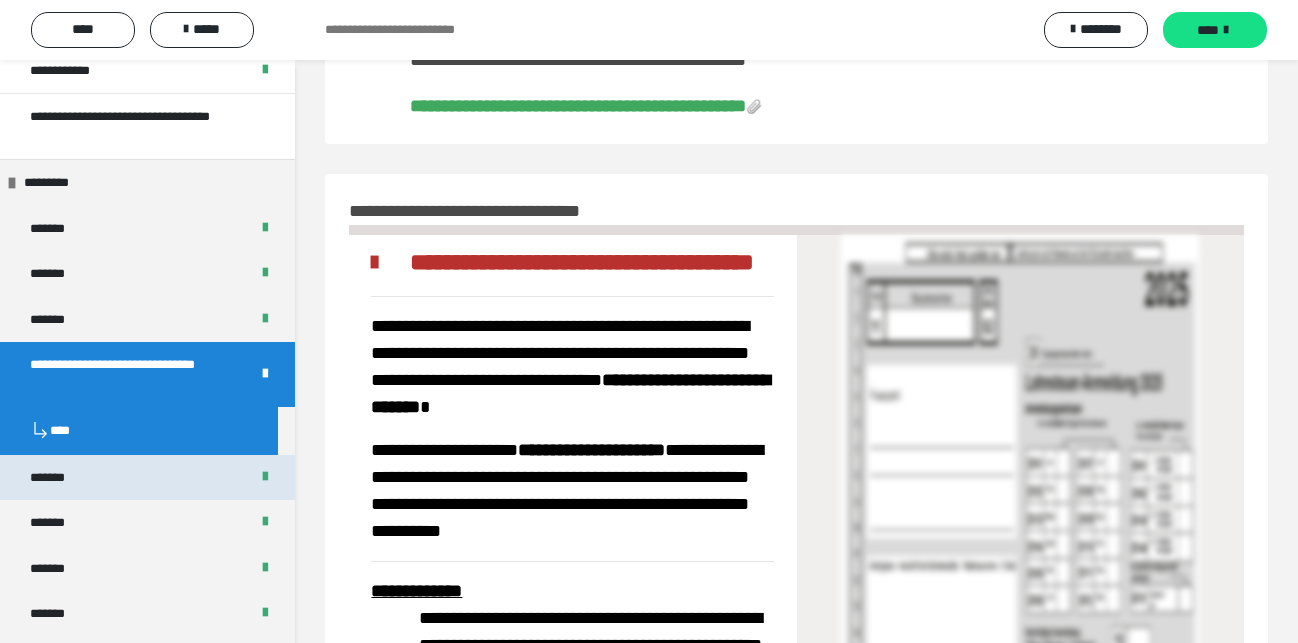 click on "*******" at bounding box center [63, 478] 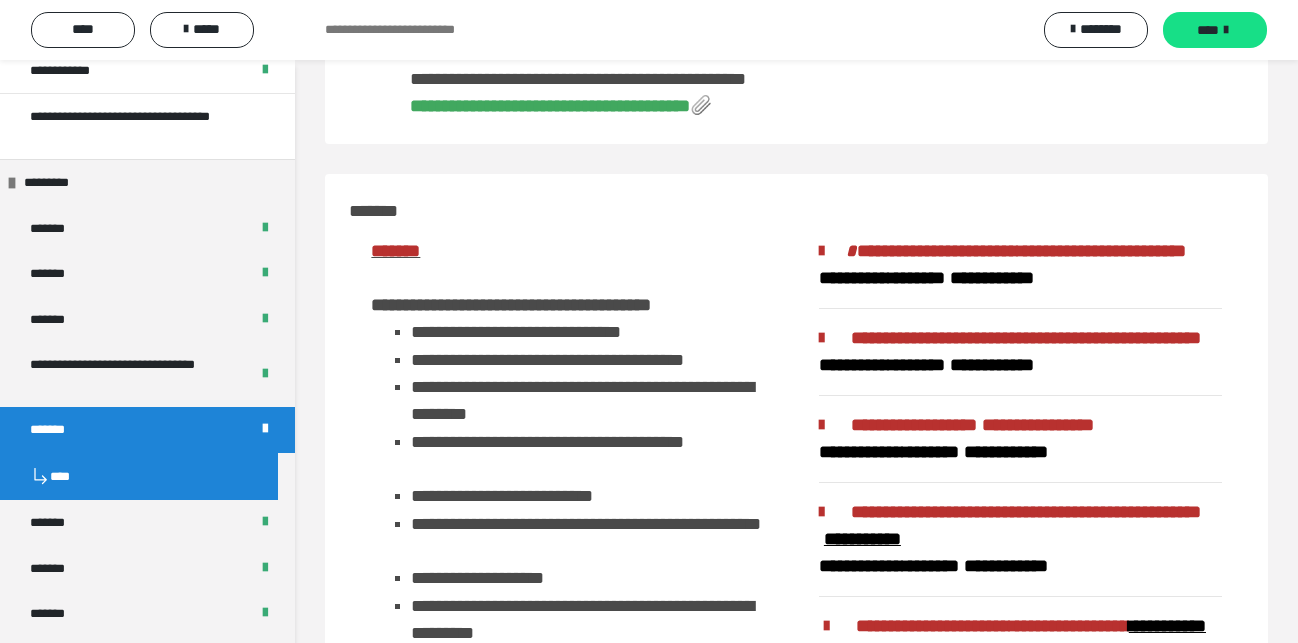scroll, scrollTop: 0, scrollLeft: 0, axis: both 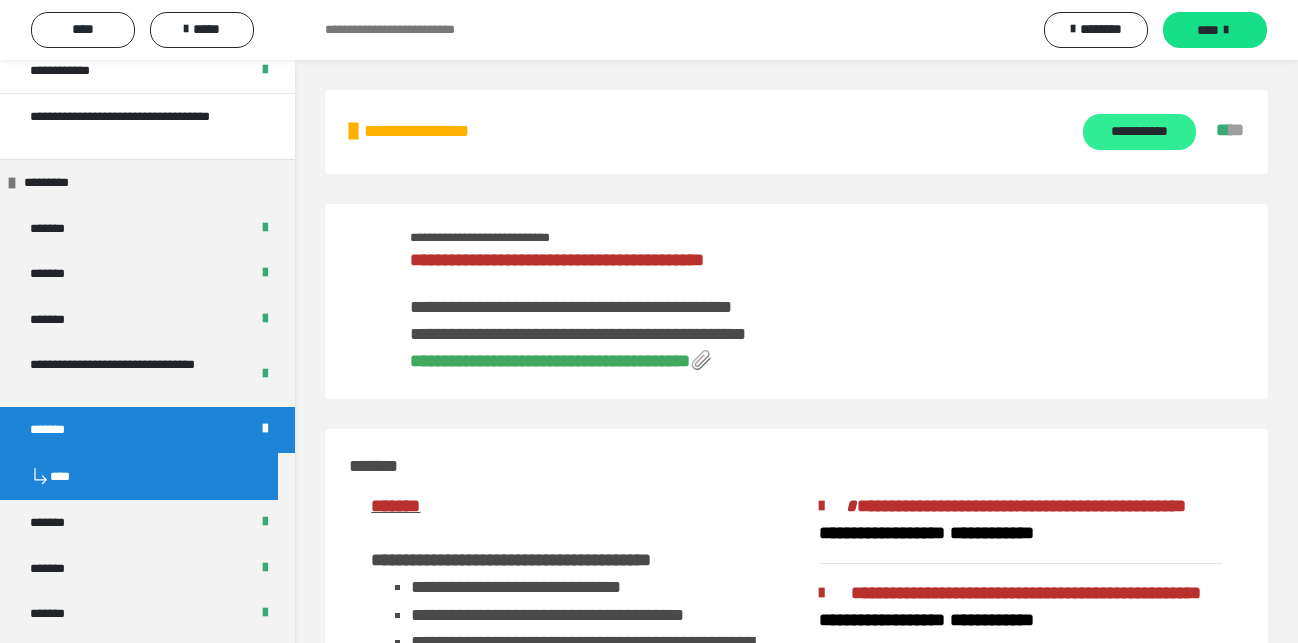click on "**********" at bounding box center [1139, 132] 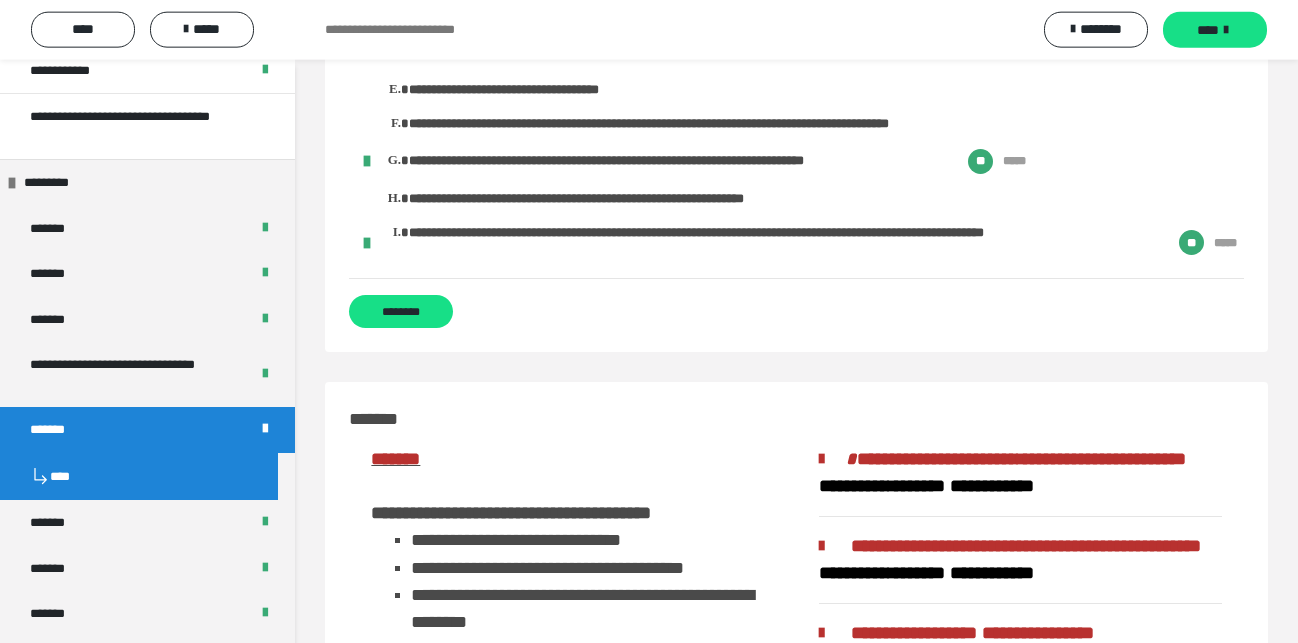 scroll, scrollTop: 3672, scrollLeft: 0, axis: vertical 